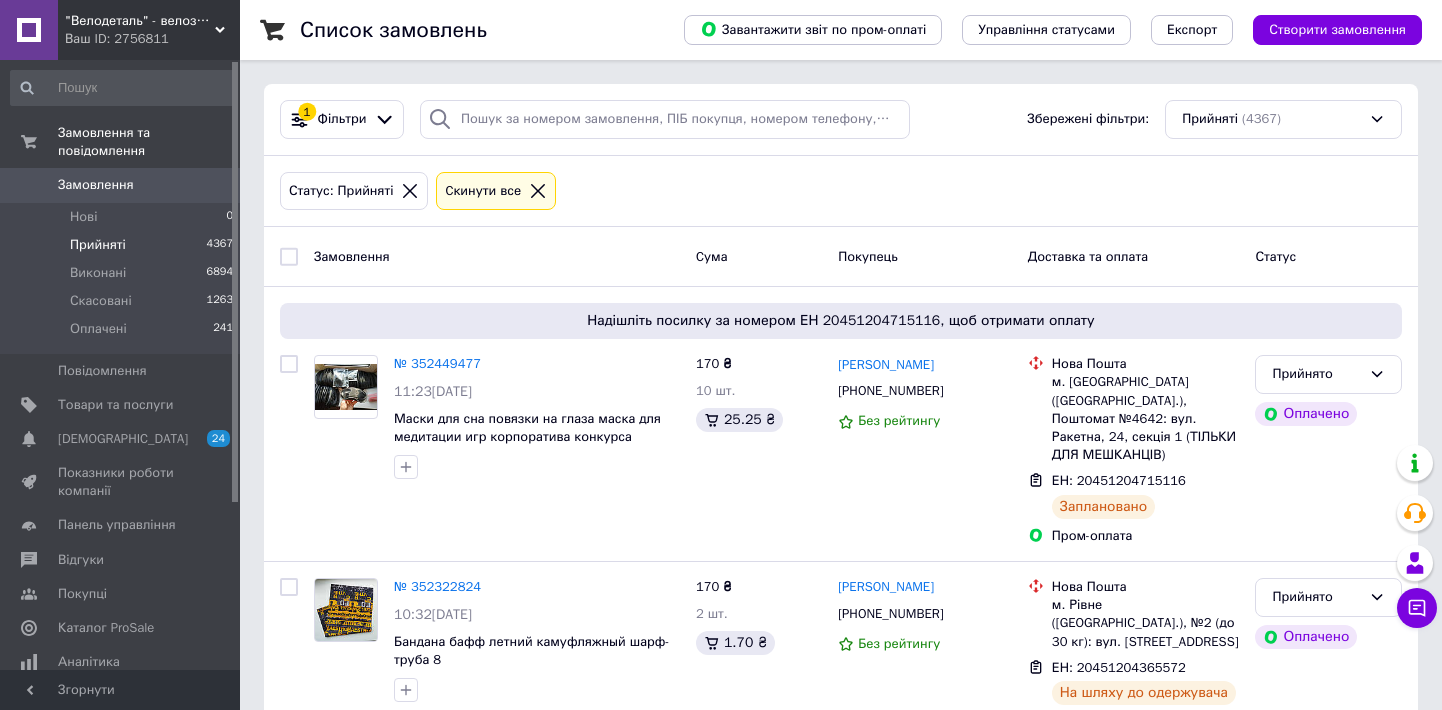 scroll, scrollTop: 0, scrollLeft: 0, axis: both 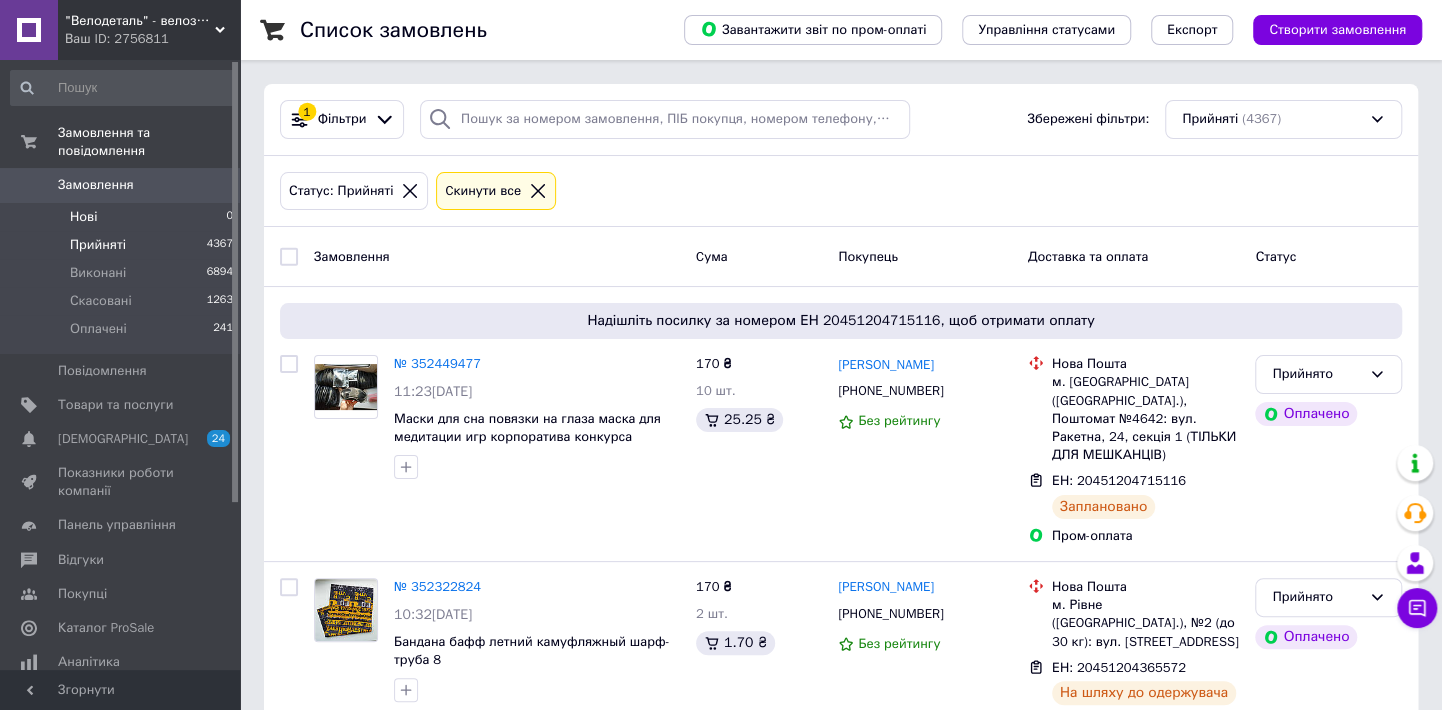 click on "Нові 0" at bounding box center (122, 217) 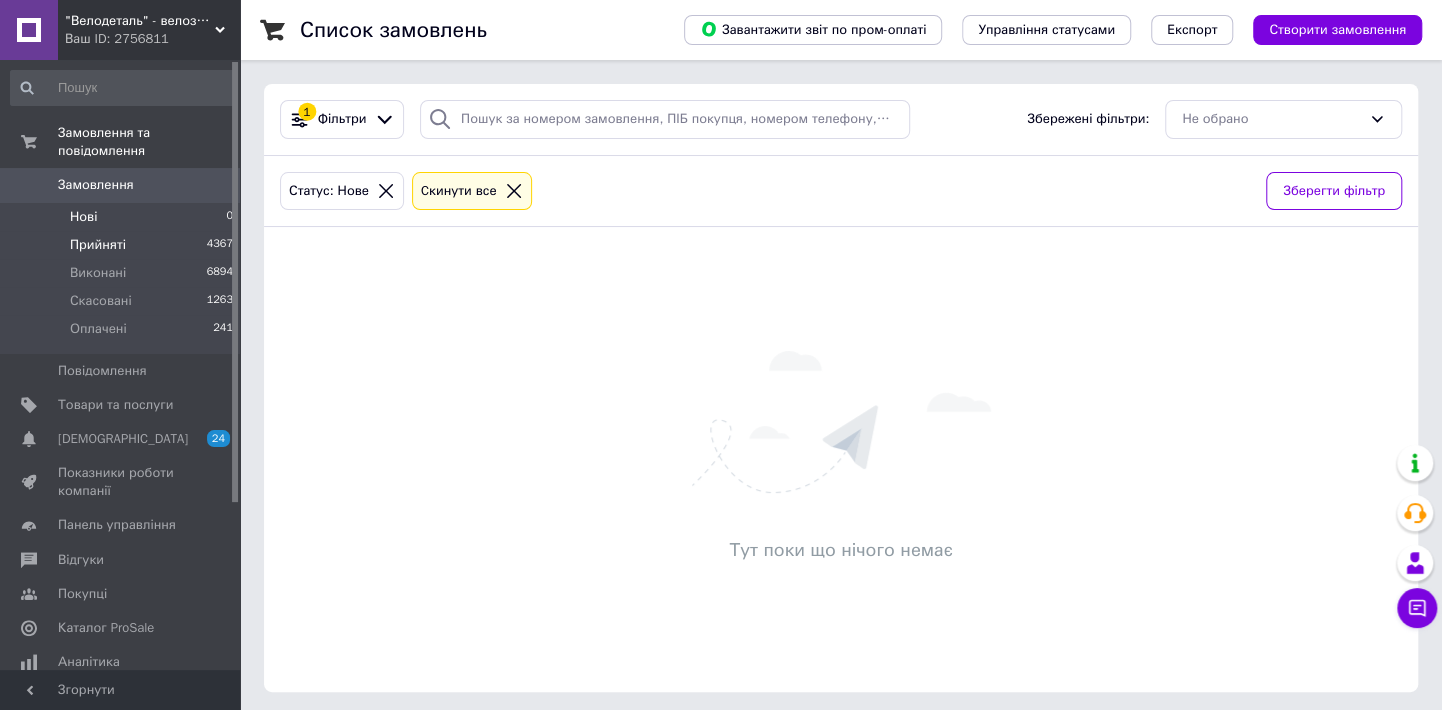 click on "Прийняті" at bounding box center (98, 245) 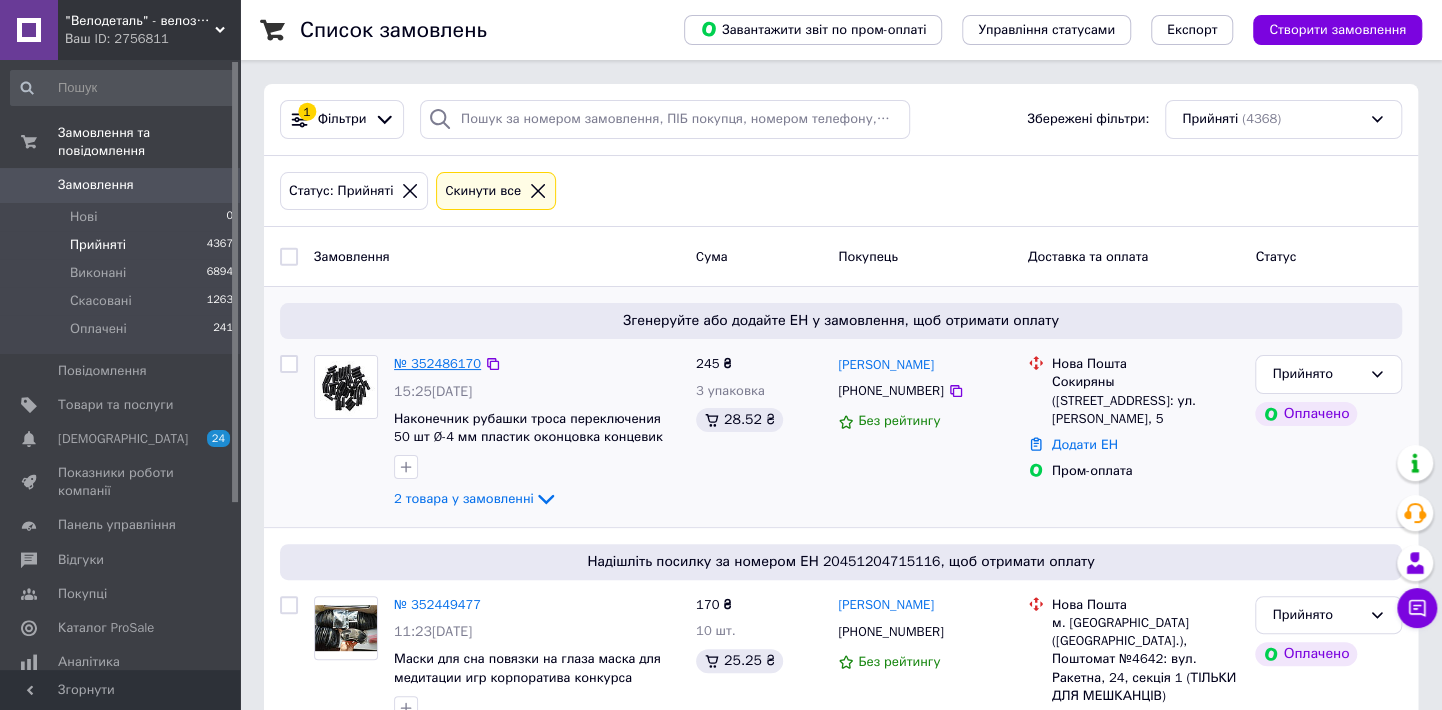 click on "№ 352486170" at bounding box center [437, 363] 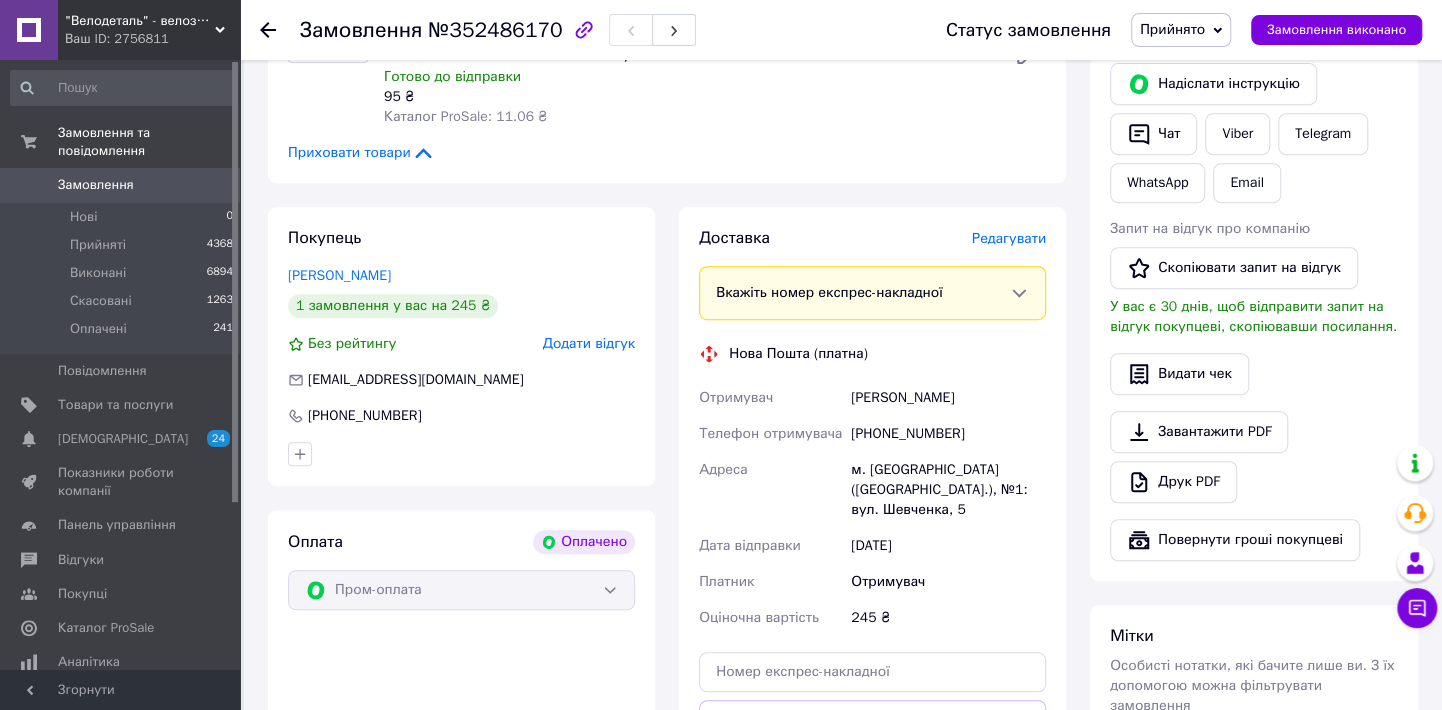scroll, scrollTop: 454, scrollLeft: 0, axis: vertical 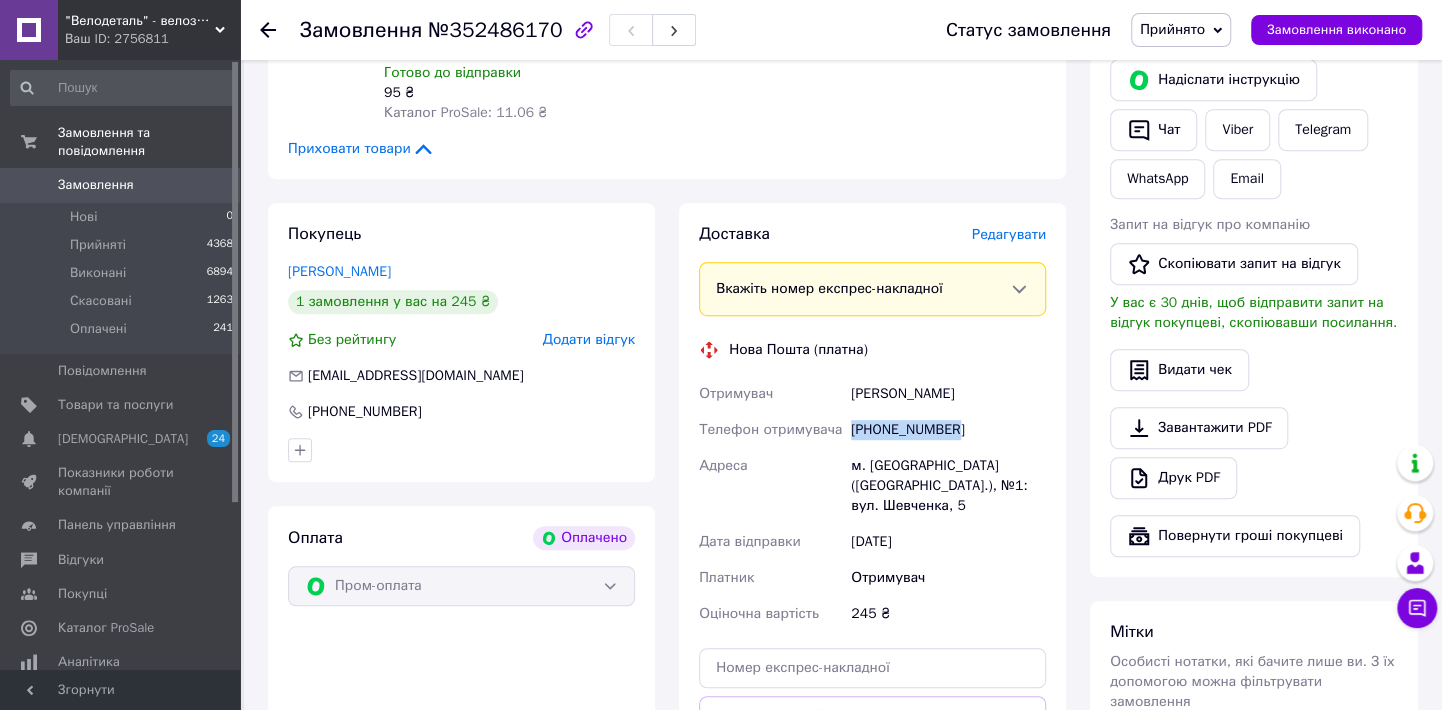 drag, startPoint x: 848, startPoint y: 542, endPoint x: 1007, endPoint y: 542, distance: 159 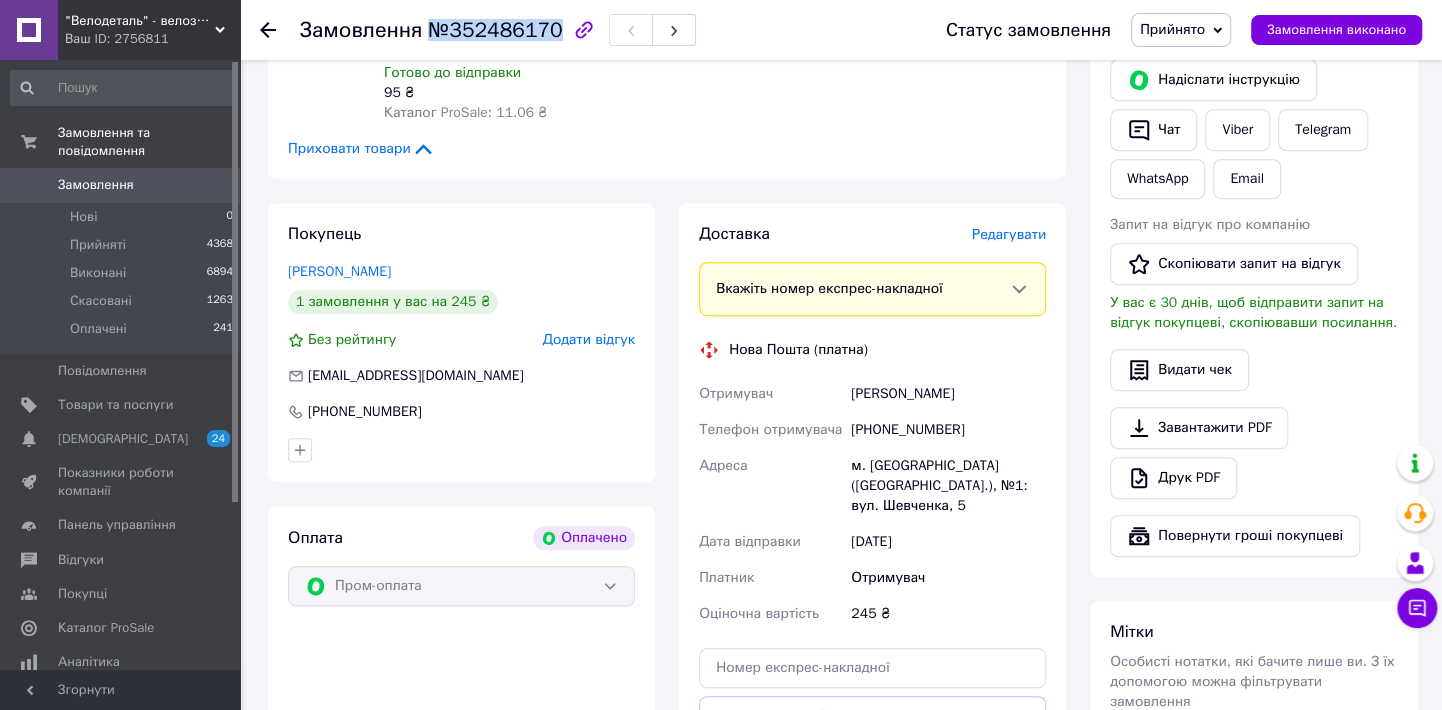 drag, startPoint x: 428, startPoint y: 29, endPoint x: 543, endPoint y: 33, distance: 115.06954 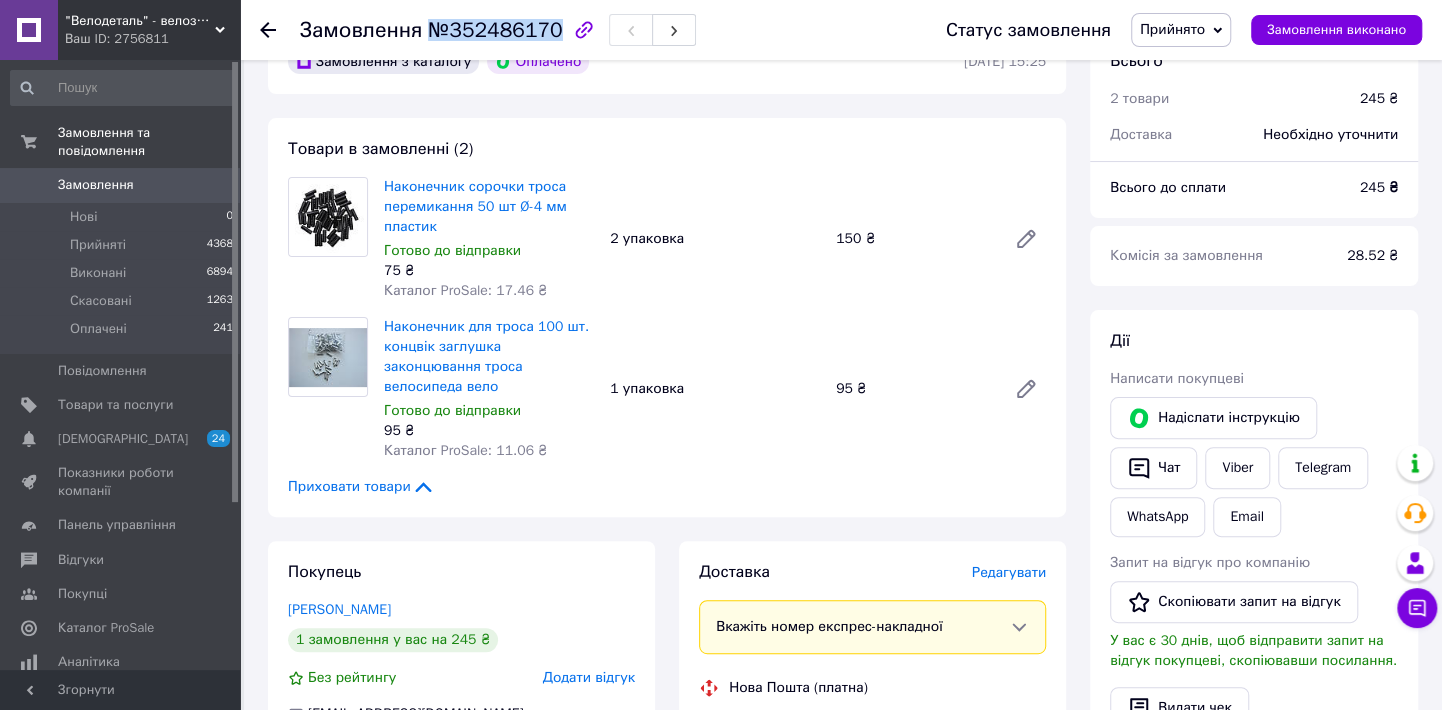 scroll, scrollTop: 90, scrollLeft: 0, axis: vertical 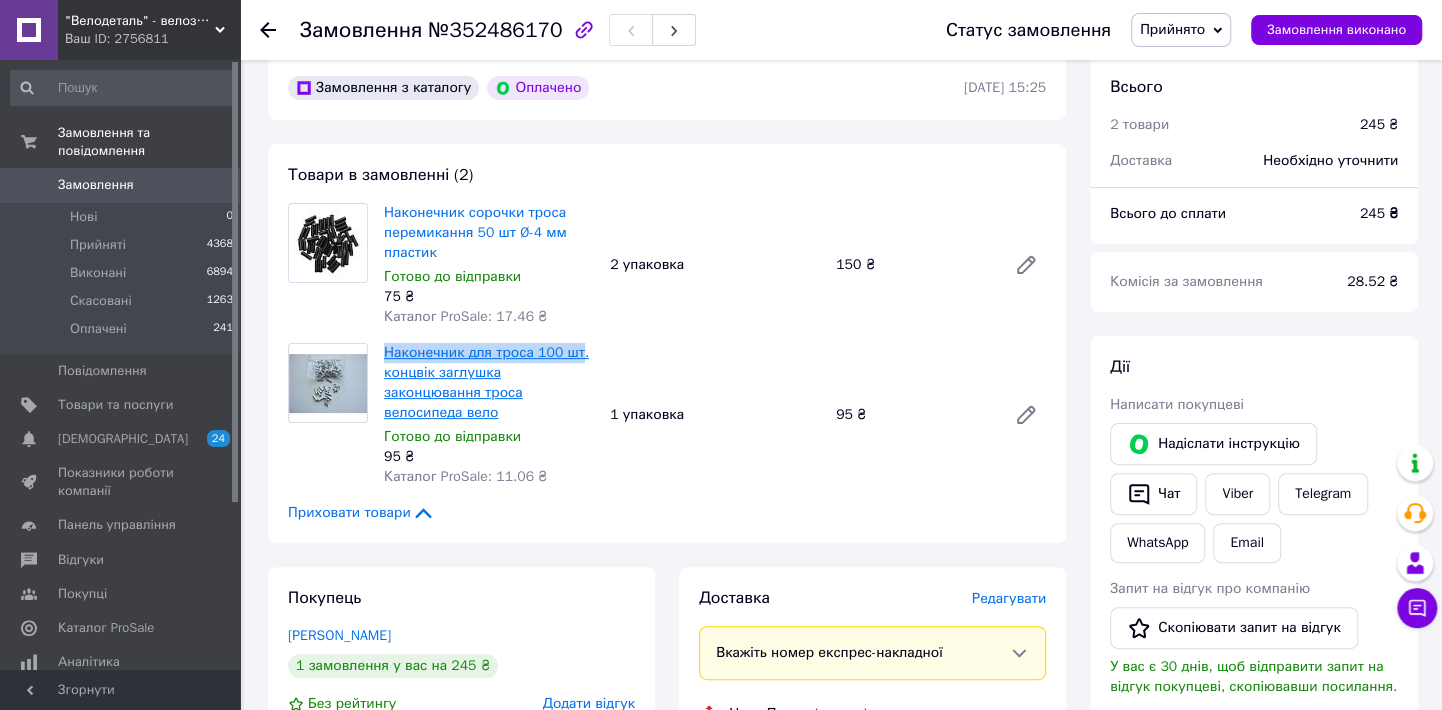 drag, startPoint x: 381, startPoint y: 397, endPoint x: 438, endPoint y: 428, distance: 64.884514 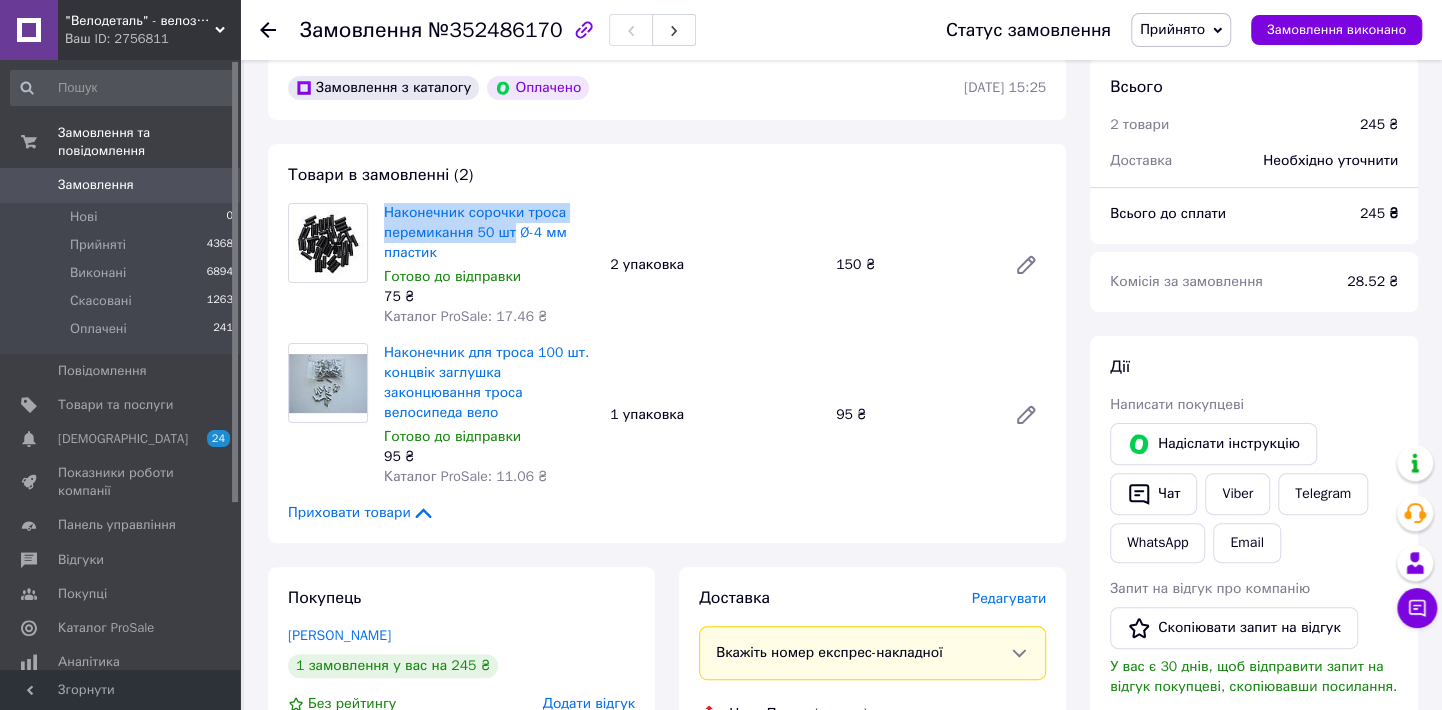 drag, startPoint x: 375, startPoint y: 220, endPoint x: 580, endPoint y: 248, distance: 206.90337 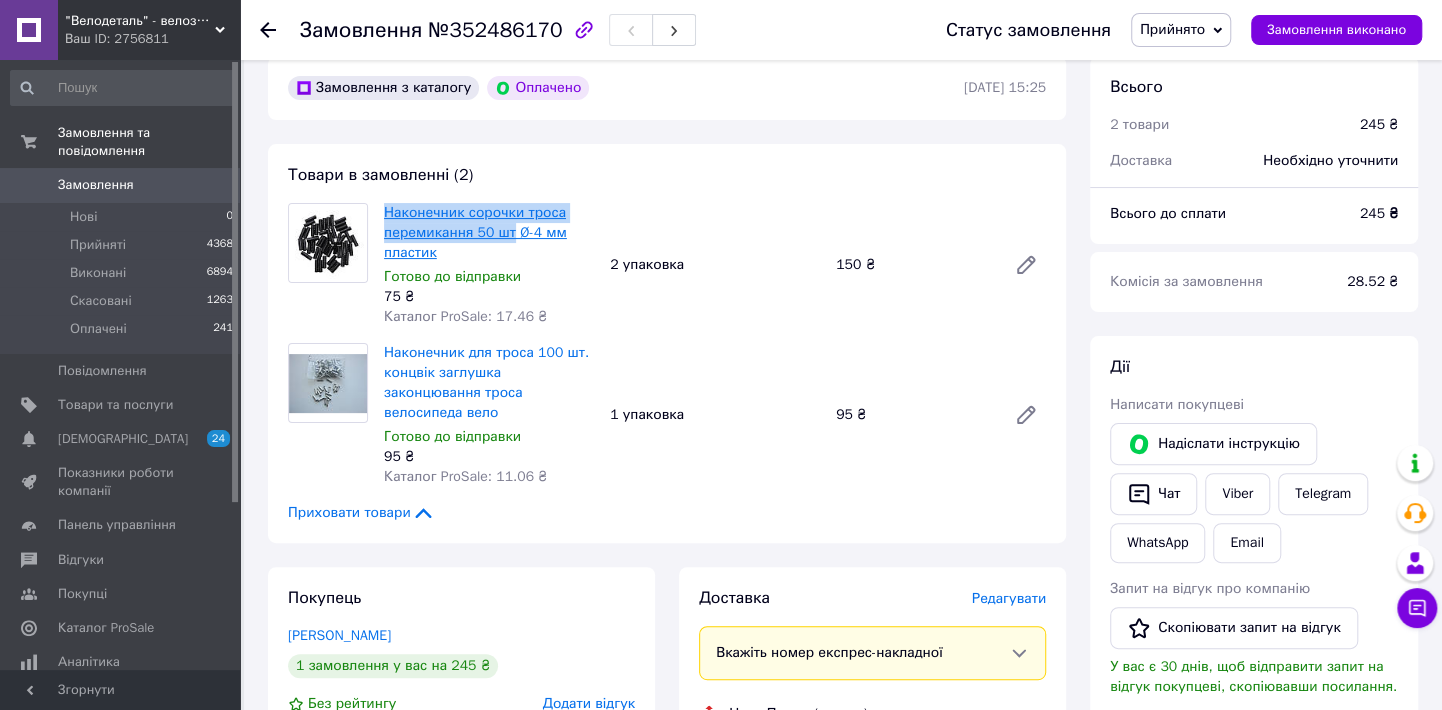 copy on "Наконечник сорочки троса перемикання 50 шт" 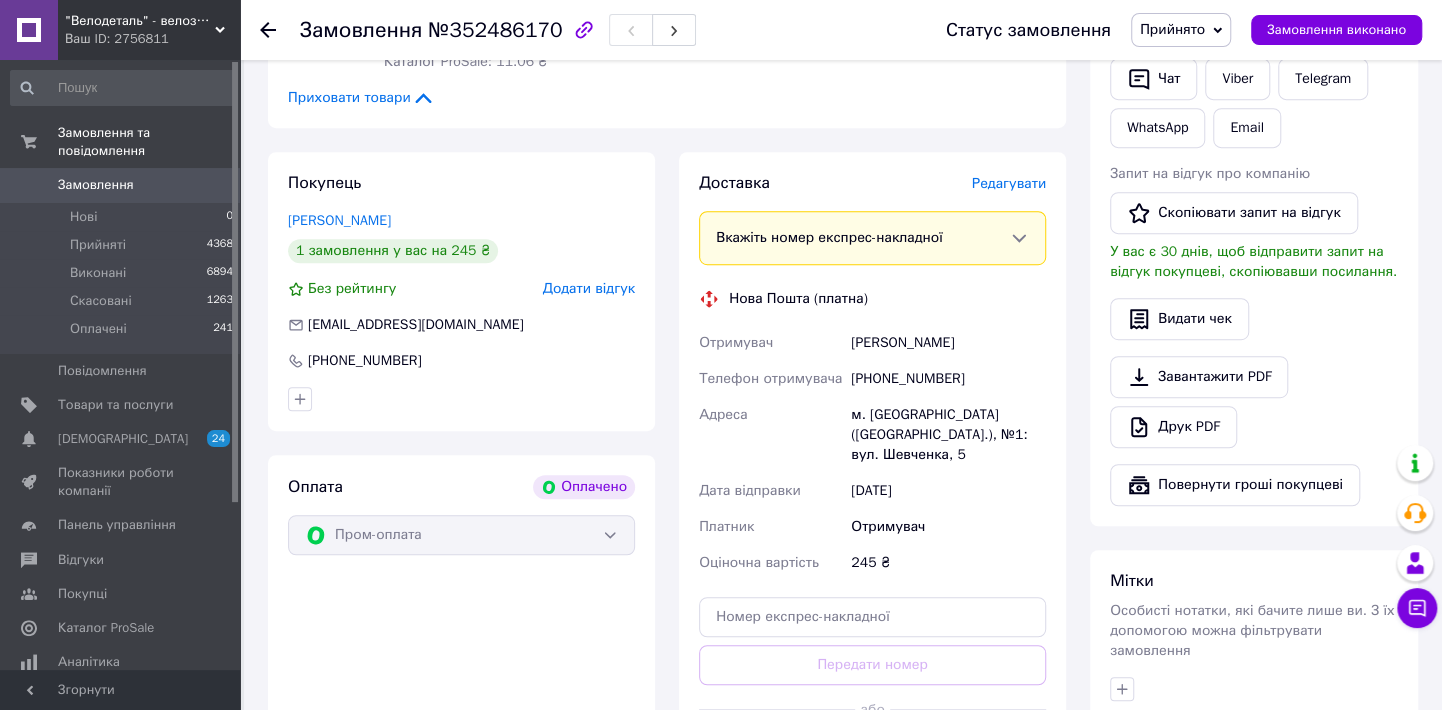 scroll, scrollTop: 545, scrollLeft: 0, axis: vertical 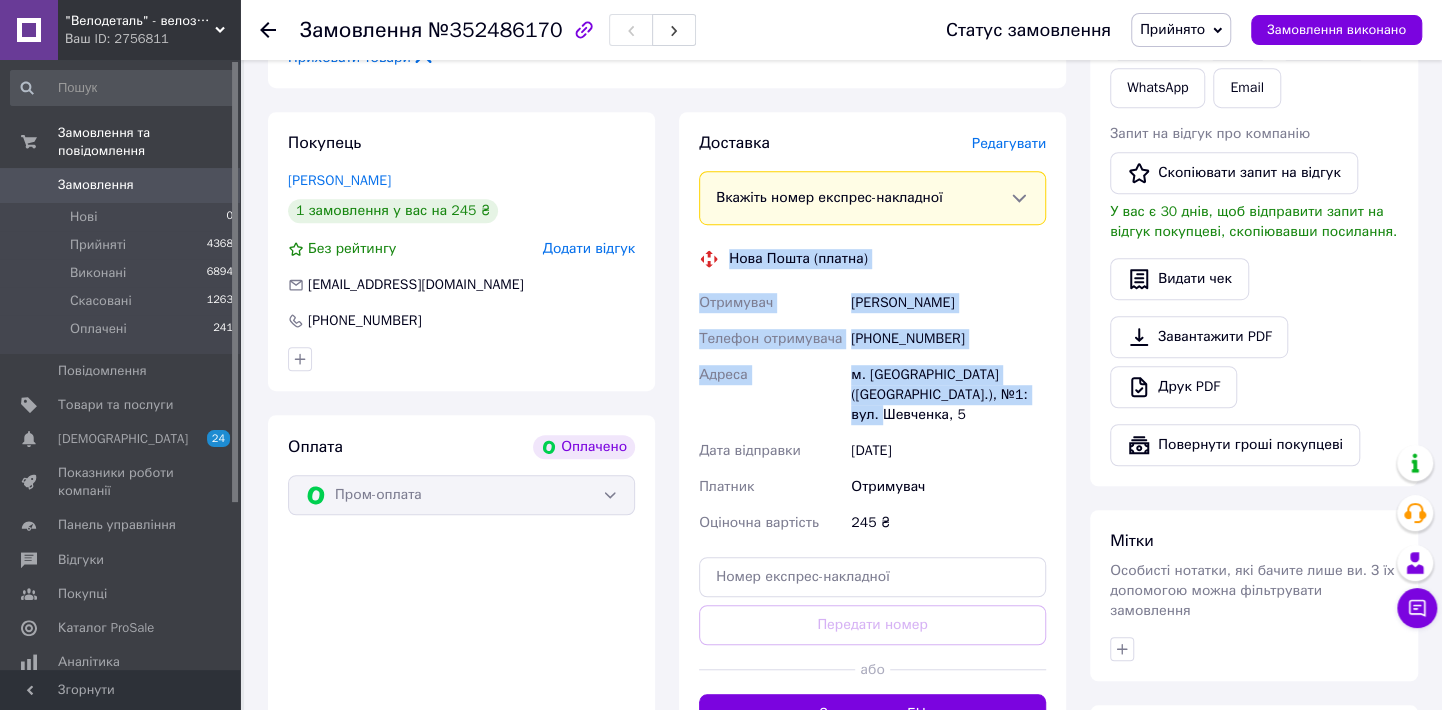 drag, startPoint x: 732, startPoint y: 356, endPoint x: 1028, endPoint y: 570, distance: 365.25607 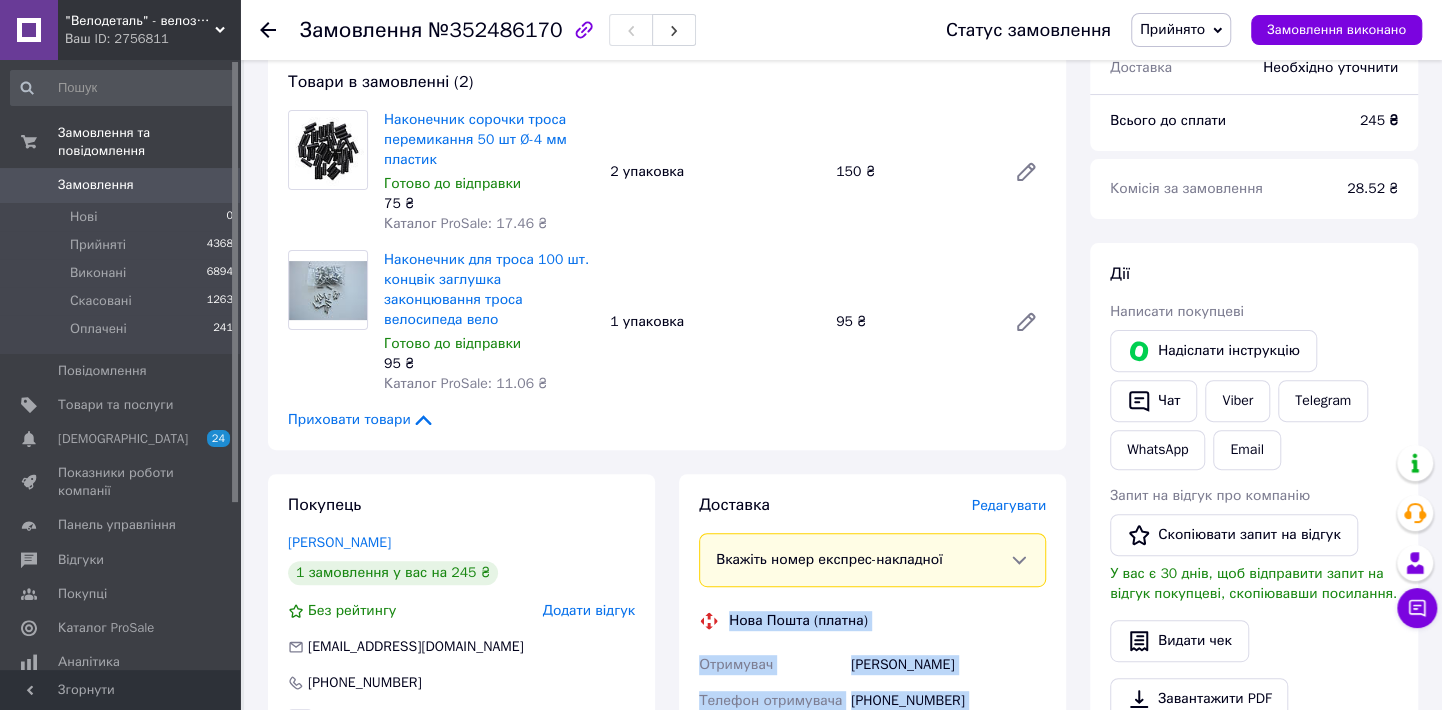 scroll, scrollTop: 181, scrollLeft: 0, axis: vertical 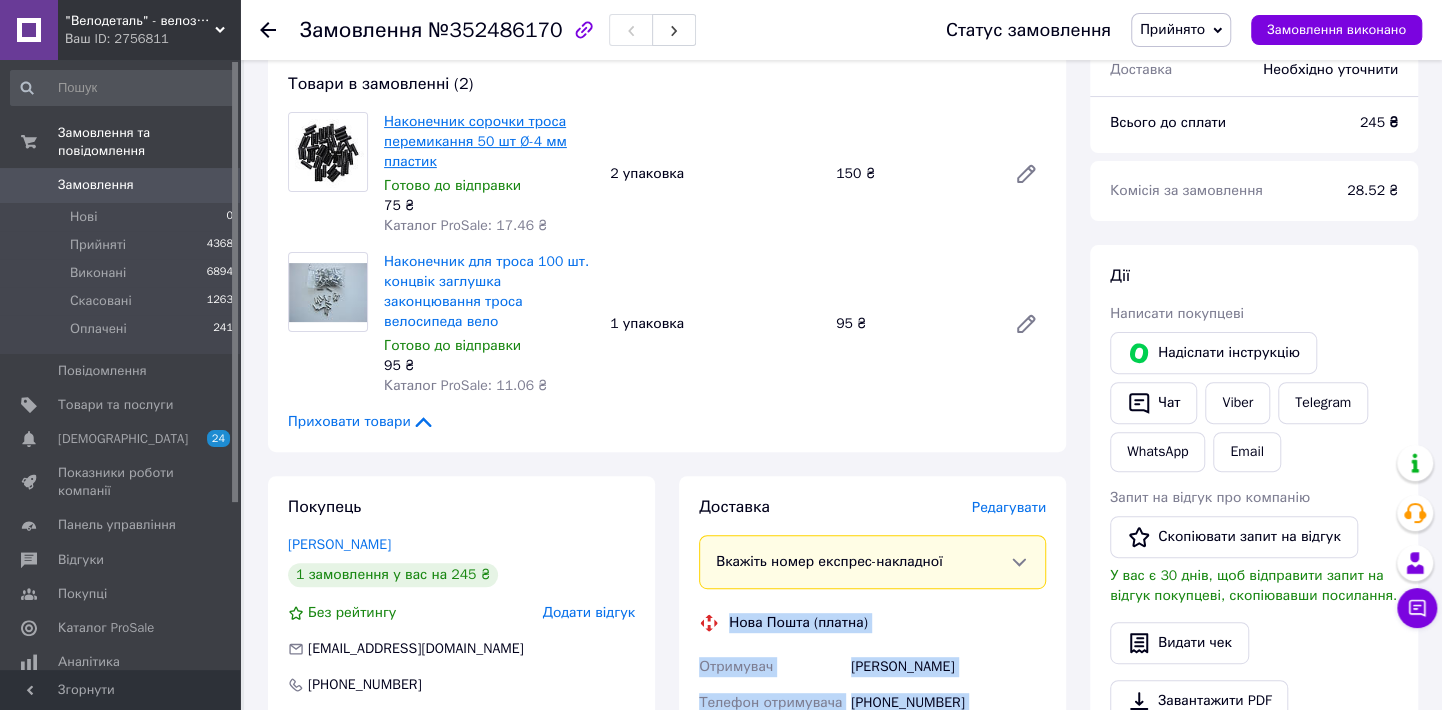 click on "Наконечник сорочки троса перемикання 50 шт Ø-4 мм пластик" at bounding box center [475, 141] 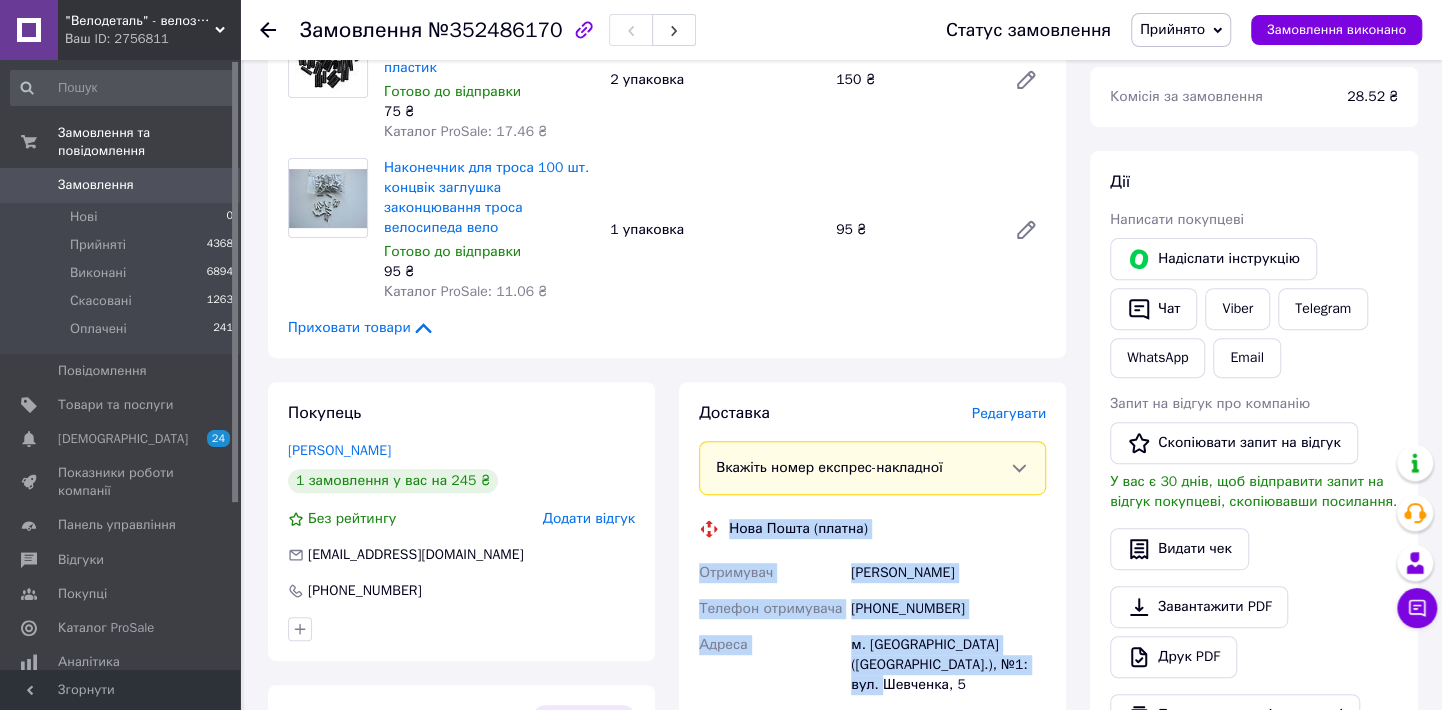 scroll, scrollTop: 545, scrollLeft: 0, axis: vertical 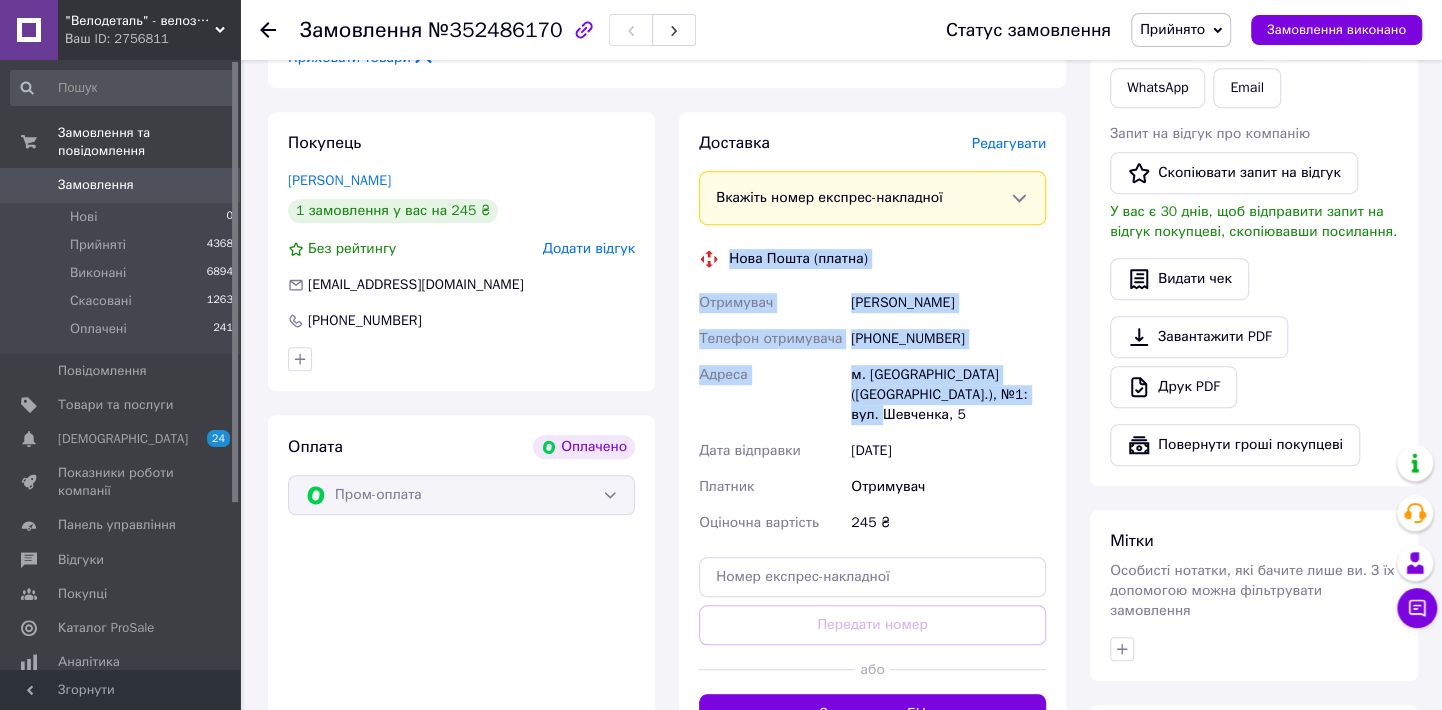 click on "м. [GEOGRAPHIC_DATA] ([GEOGRAPHIC_DATA].), №1: вул. Шевченка, 5" at bounding box center [948, 395] 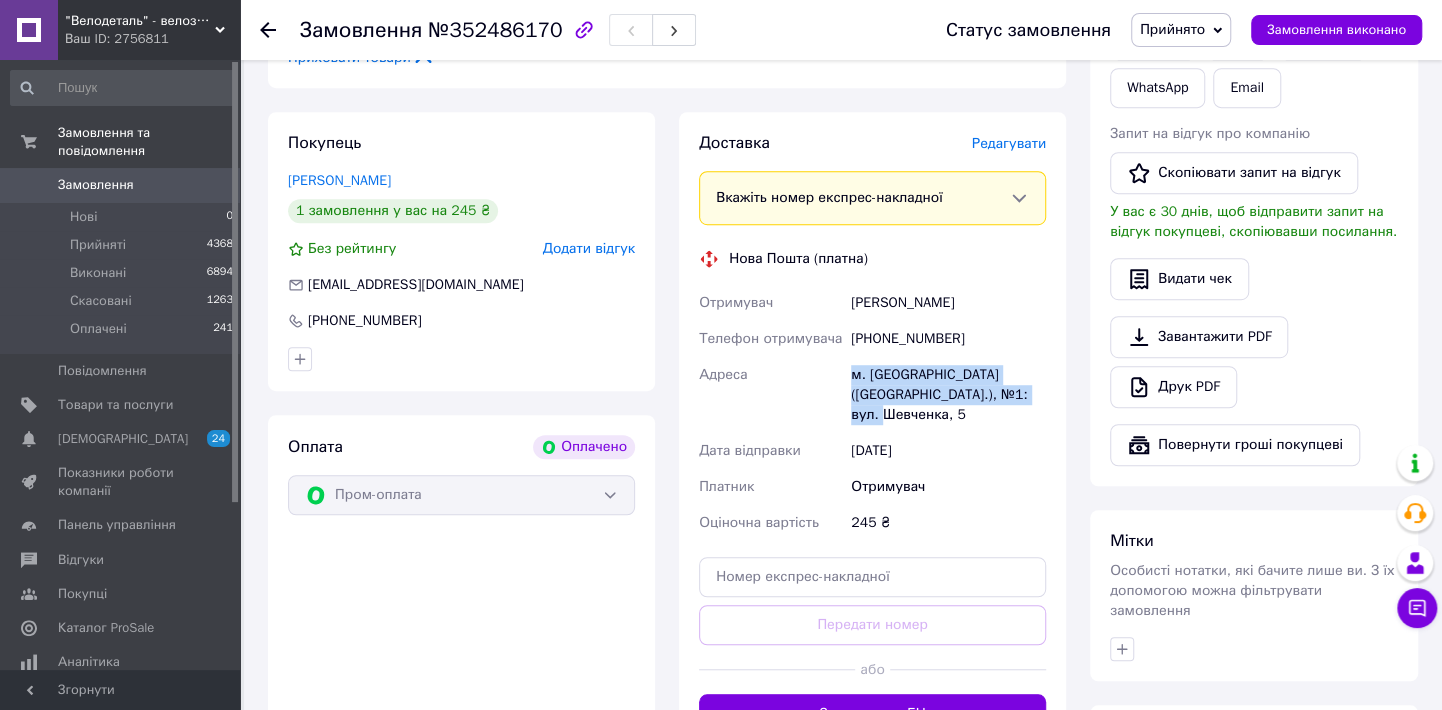 drag, startPoint x: 847, startPoint y: 512, endPoint x: 1019, endPoint y: 567, distance: 180.57962 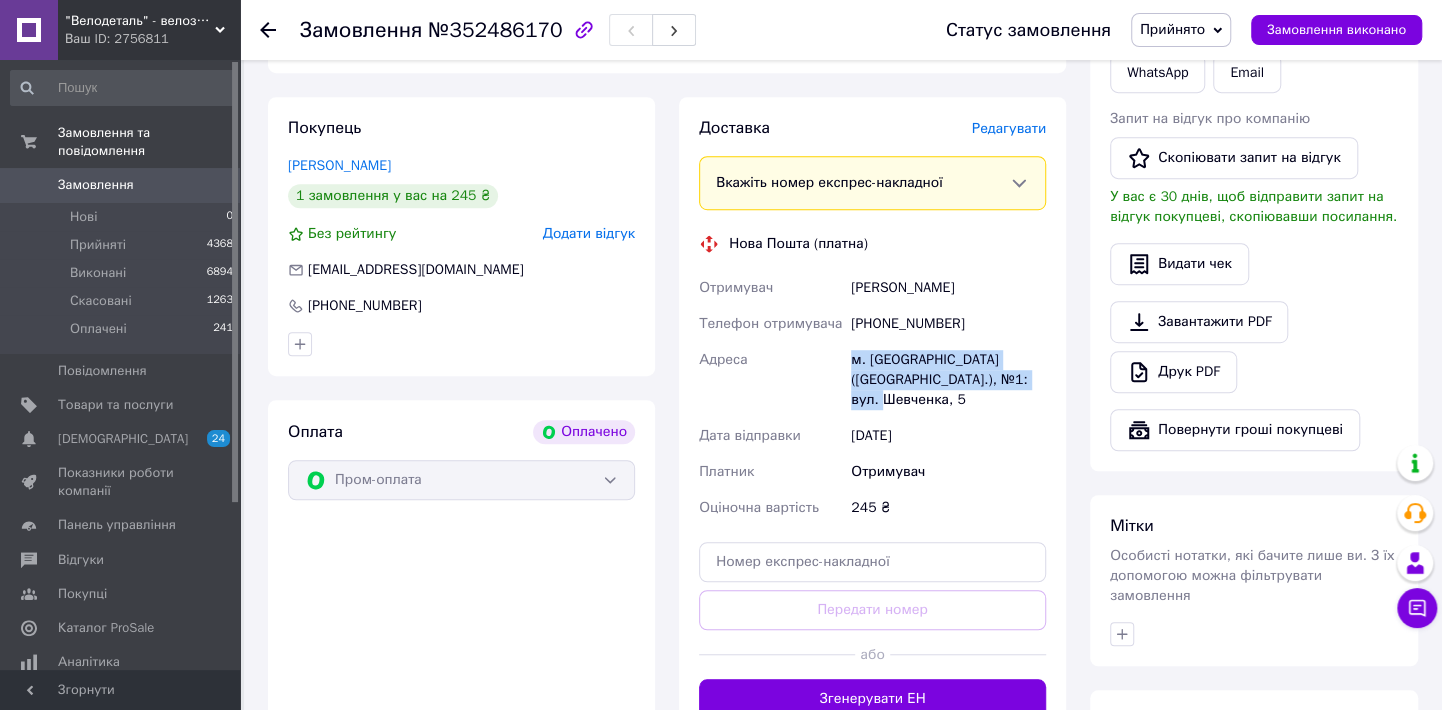 scroll, scrollTop: 999, scrollLeft: 0, axis: vertical 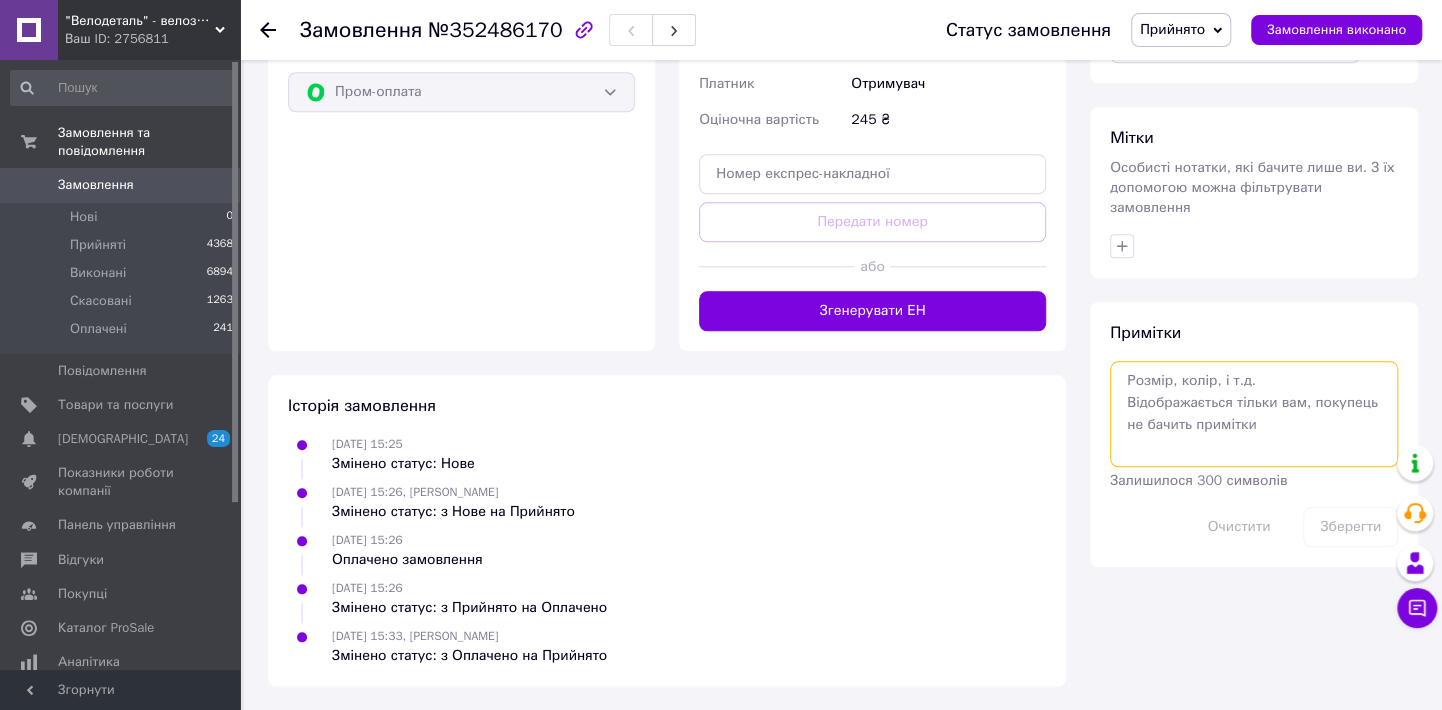 paste on "м. [GEOGRAPHIC_DATA] ([GEOGRAPHIC_DATA].), №1: вул. Шевченка, 5" 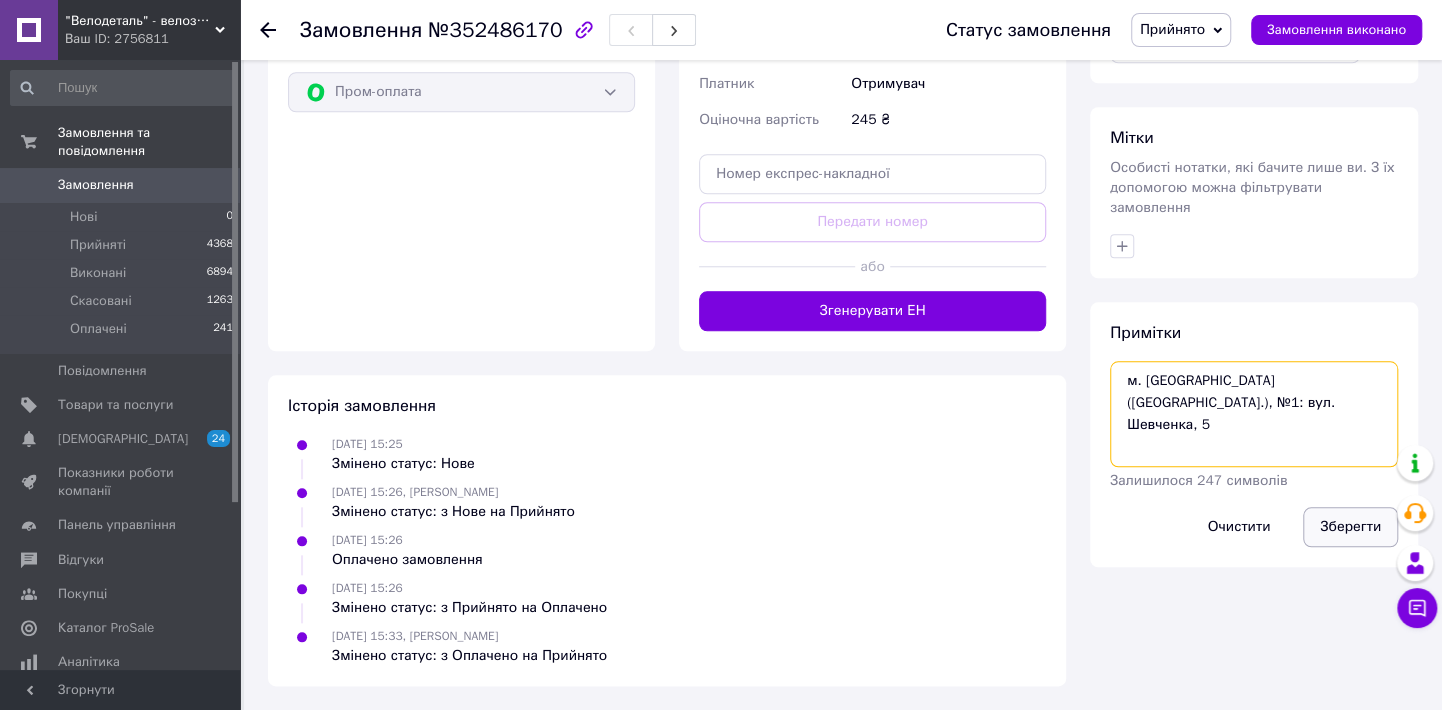 type on "м. [GEOGRAPHIC_DATA] ([GEOGRAPHIC_DATA].), №1: вул. Шевченка, 5" 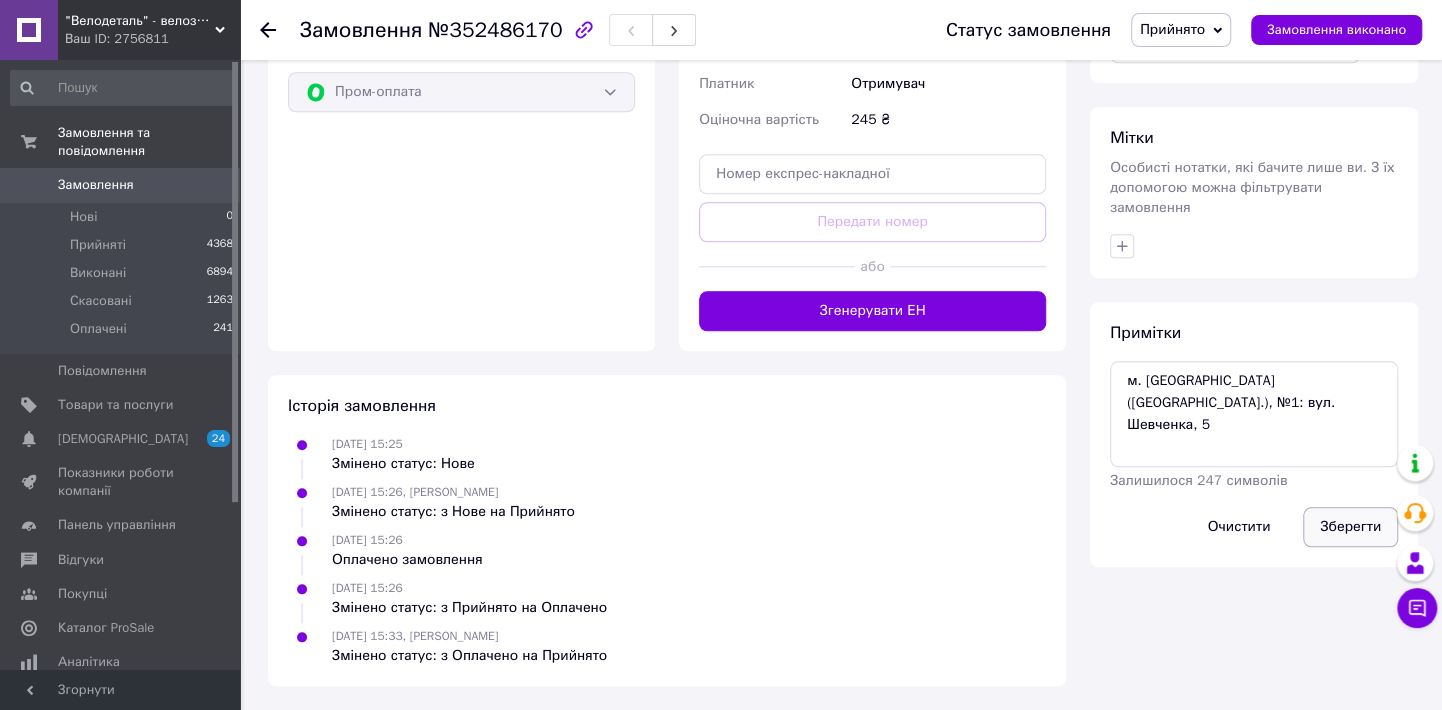 click on "Зберегти" at bounding box center [1350, 527] 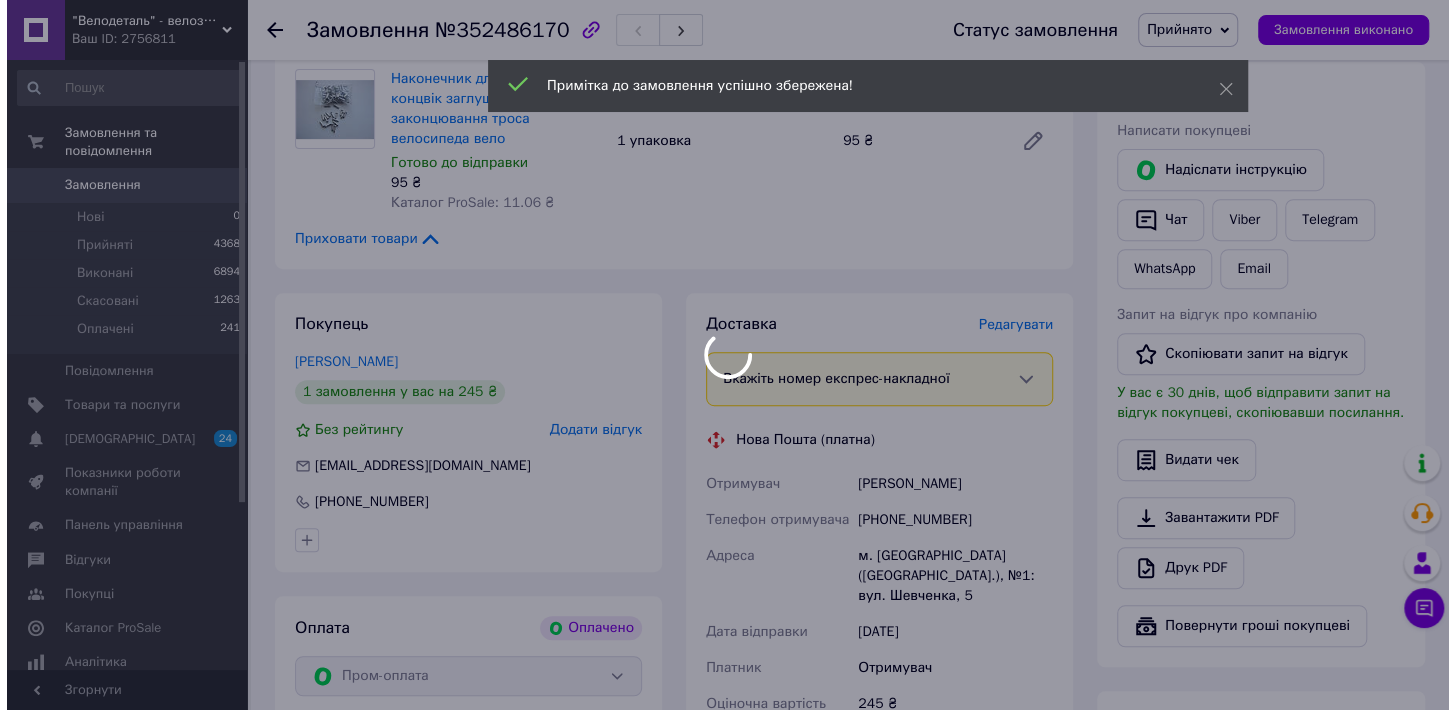 scroll, scrollTop: 363, scrollLeft: 0, axis: vertical 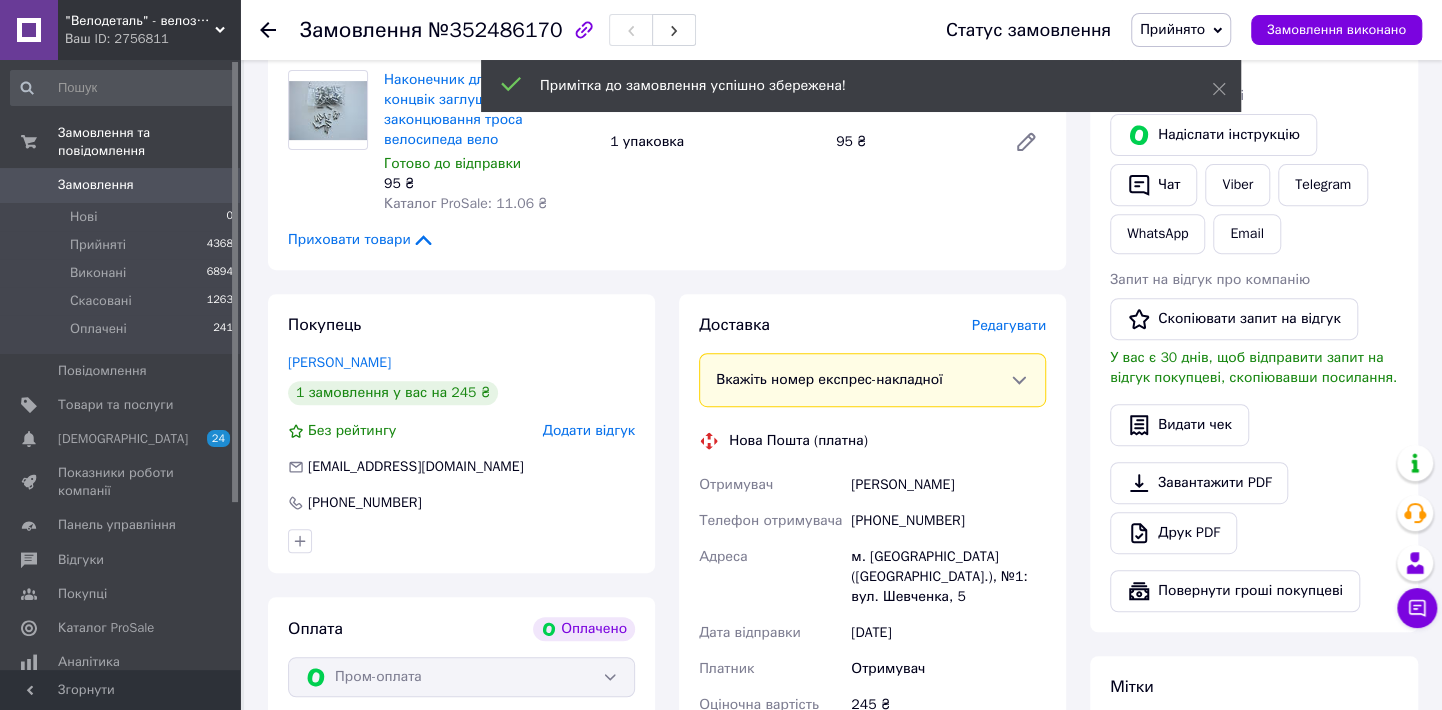 click on "Редагувати" at bounding box center (1009, 325) 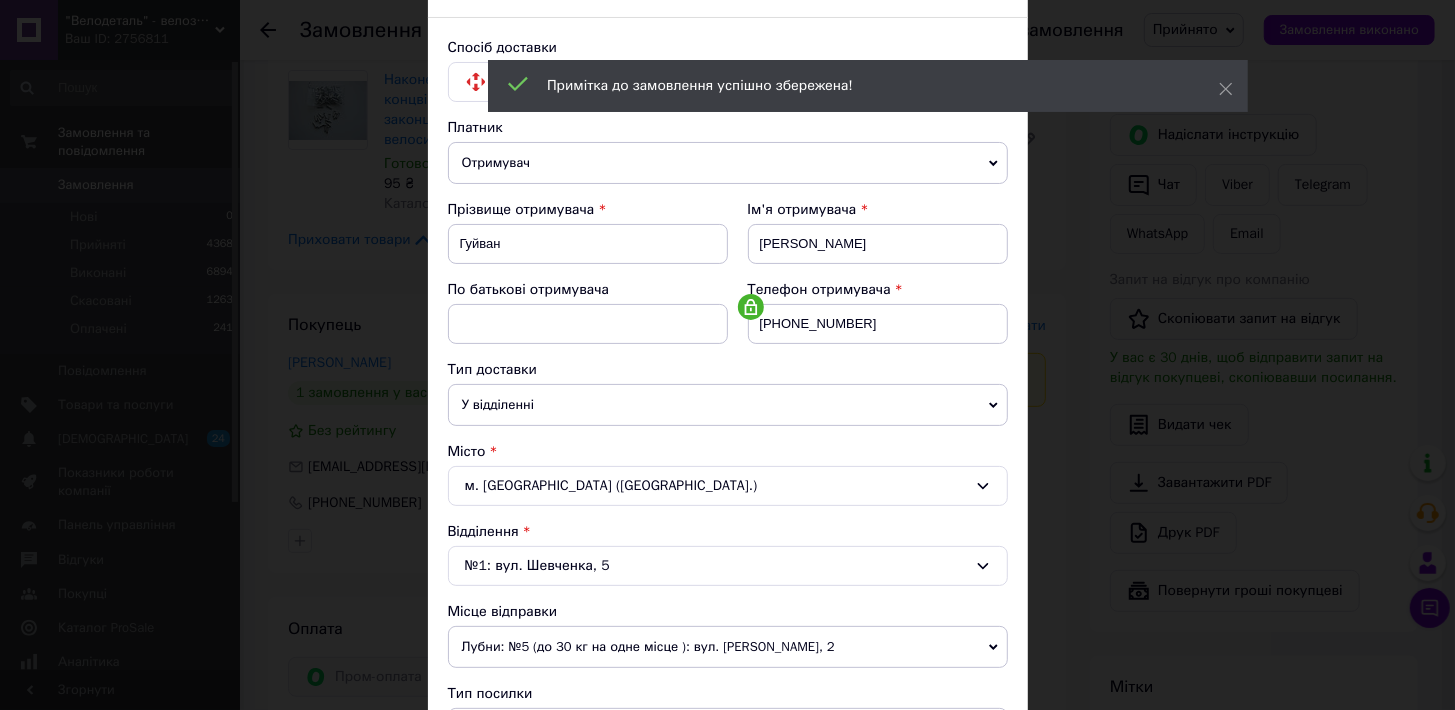 scroll, scrollTop: 545, scrollLeft: 0, axis: vertical 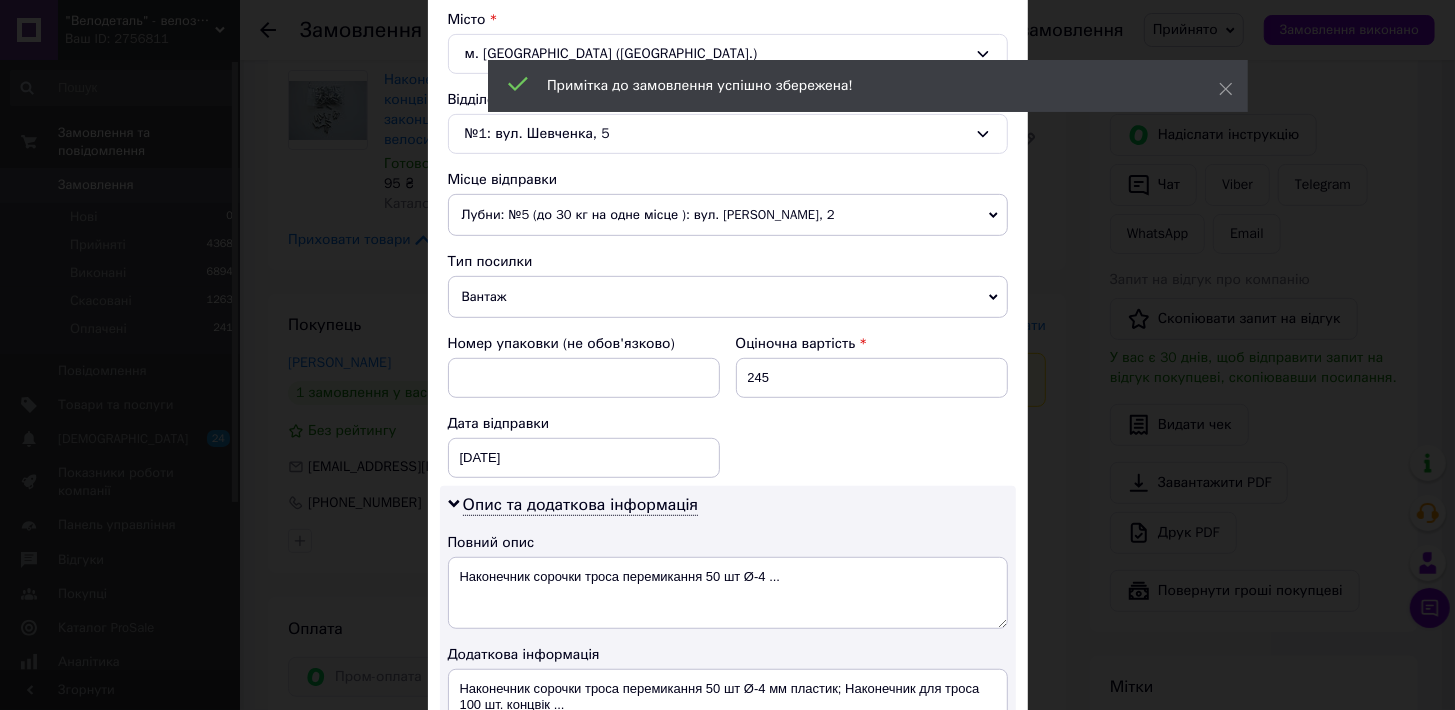 click on "Вантаж" at bounding box center (728, 297) 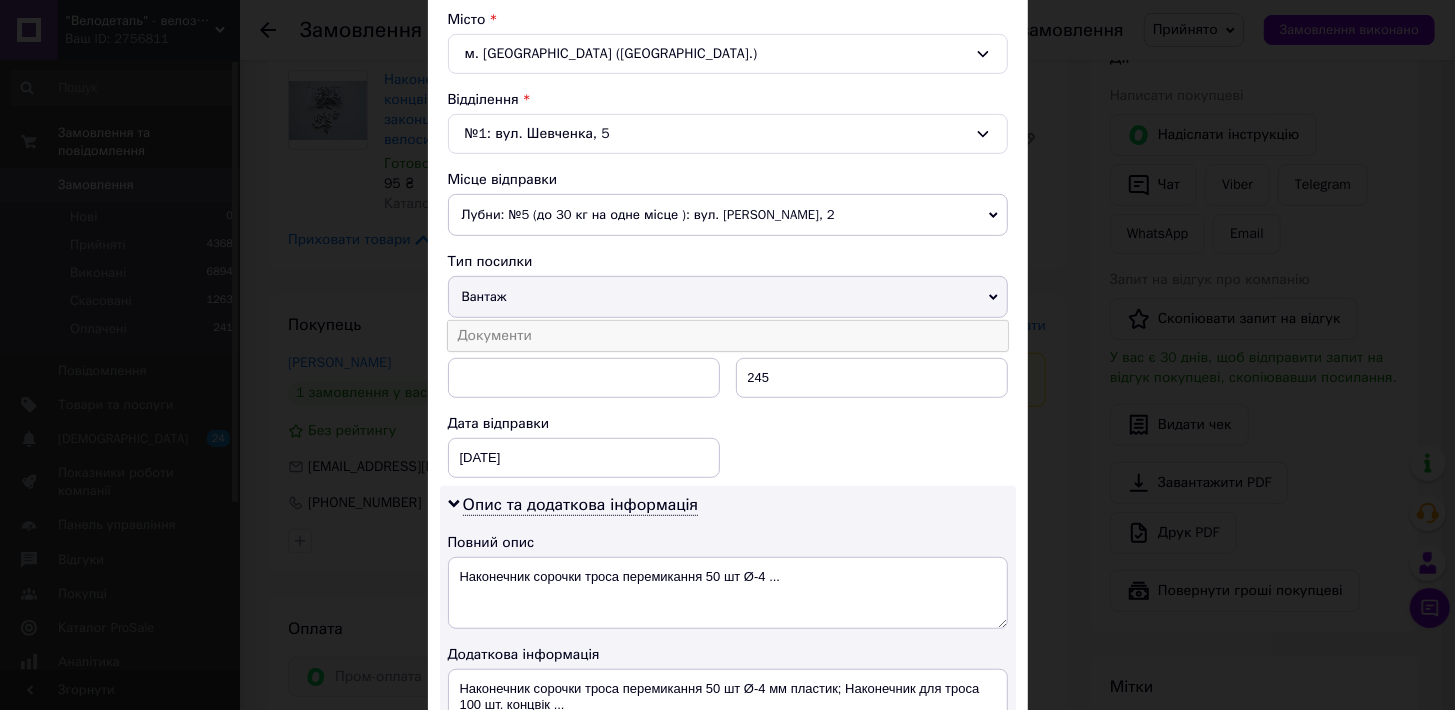 click on "Документи" at bounding box center (728, 336) 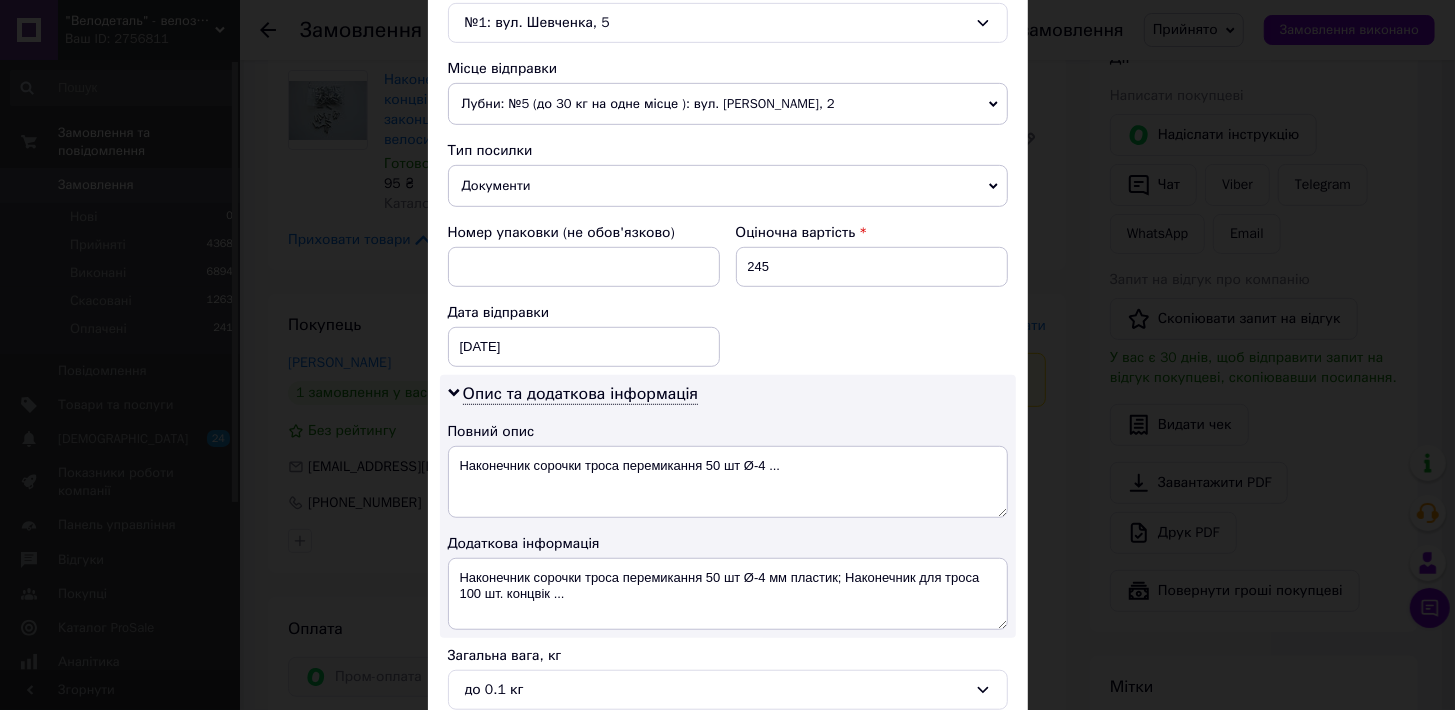 scroll, scrollTop: 909, scrollLeft: 0, axis: vertical 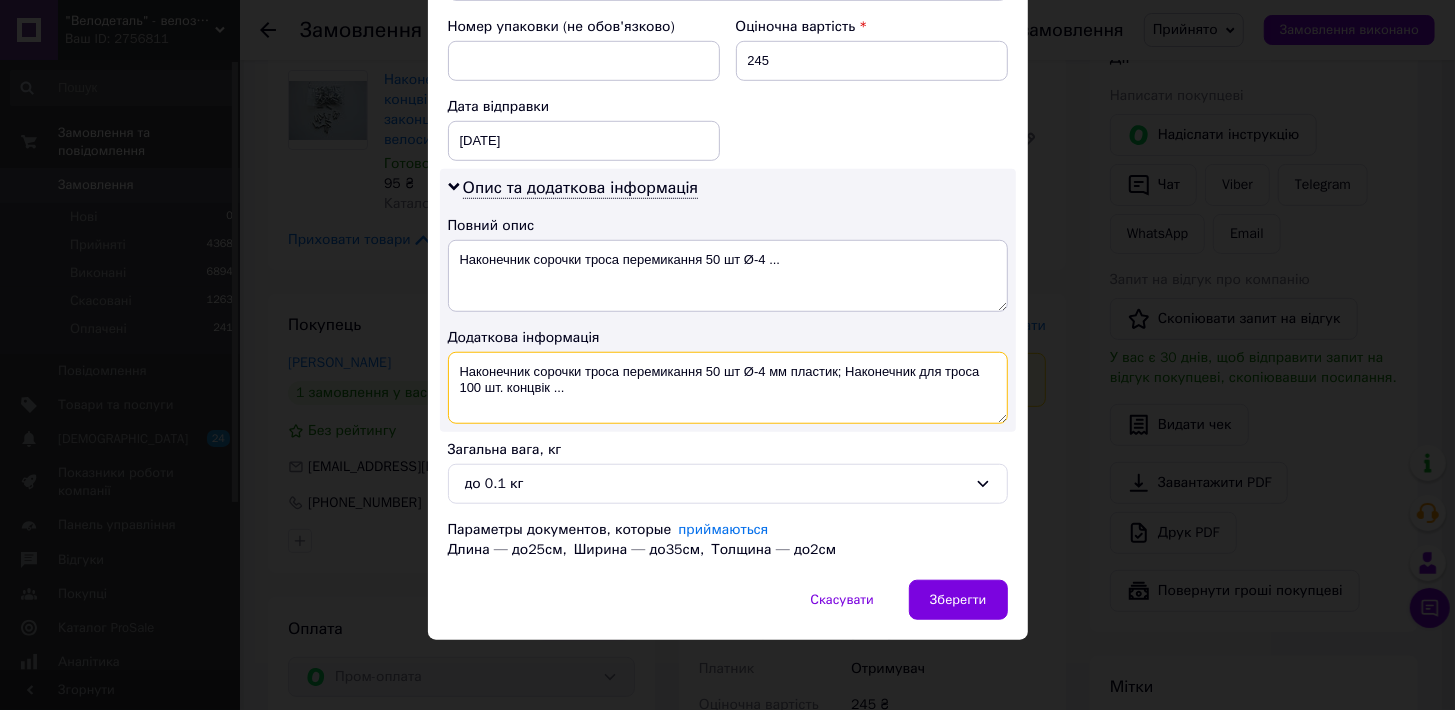 drag, startPoint x: 703, startPoint y: 451, endPoint x: 721, endPoint y: 455, distance: 18.439089 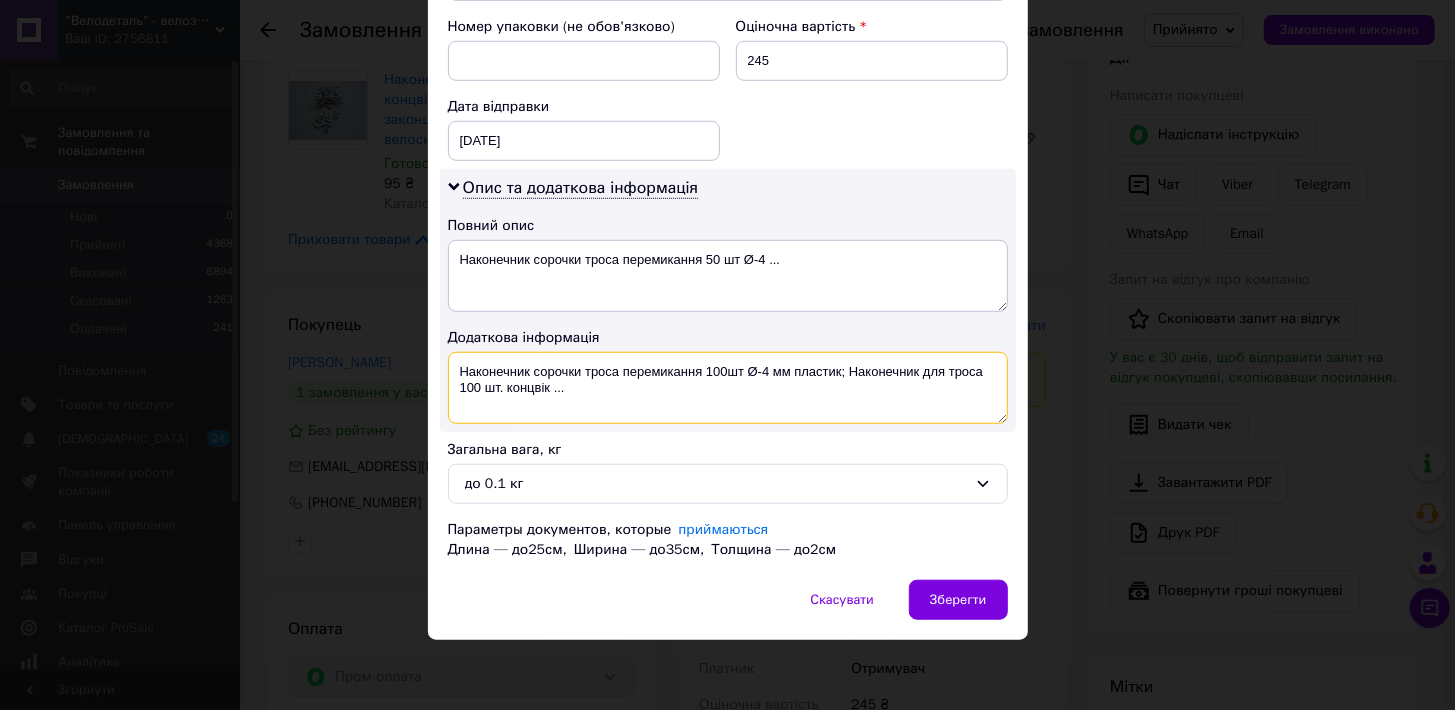 drag, startPoint x: 748, startPoint y: 449, endPoint x: 838, endPoint y: 457, distance: 90.35486 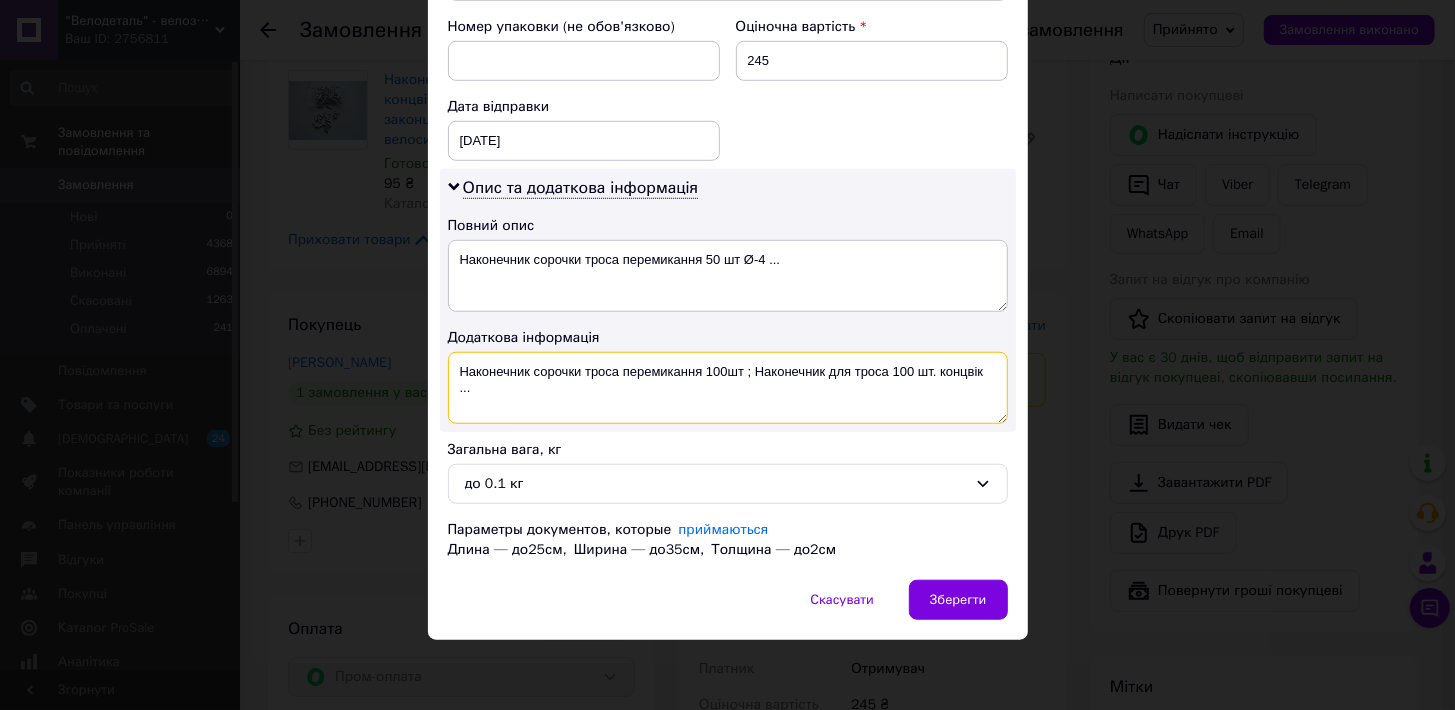 drag, startPoint x: 940, startPoint y: 451, endPoint x: 993, endPoint y: 458, distance: 53.460266 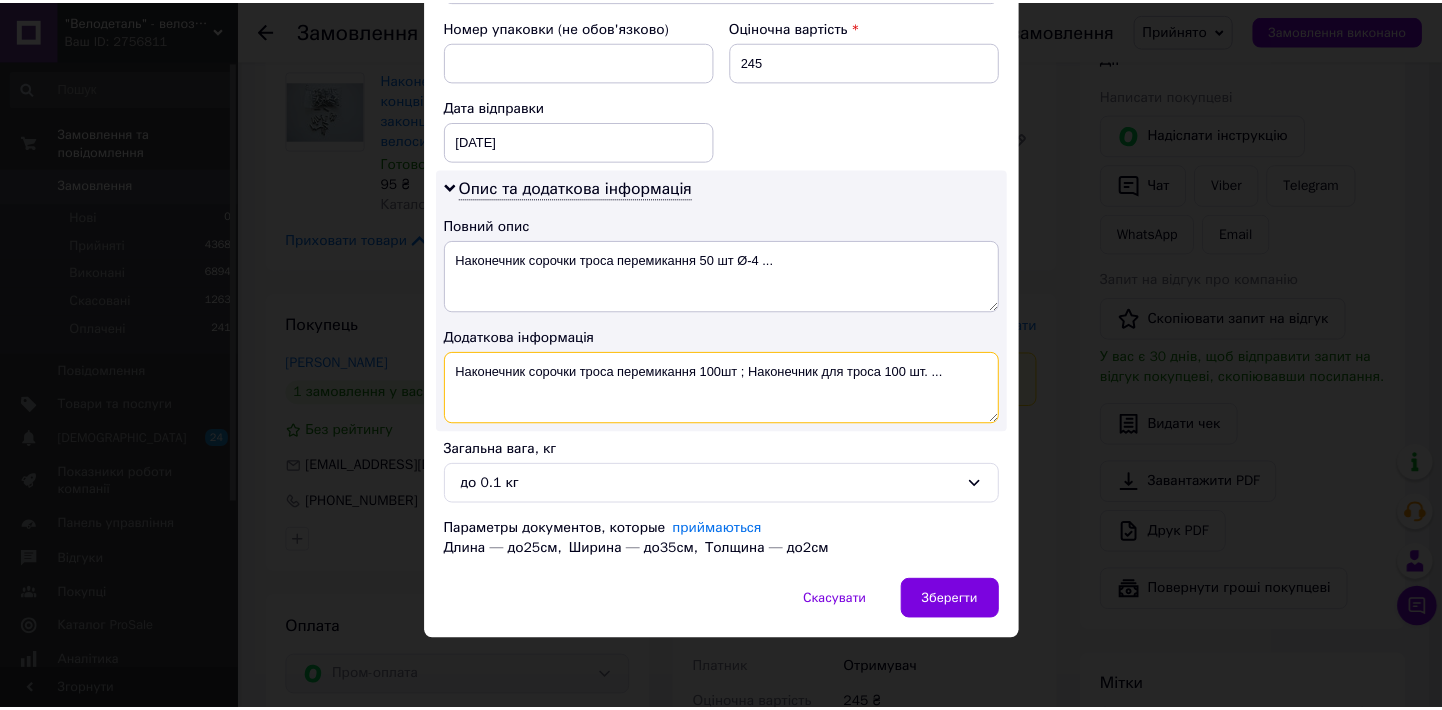 scroll, scrollTop: 1009, scrollLeft: 0, axis: vertical 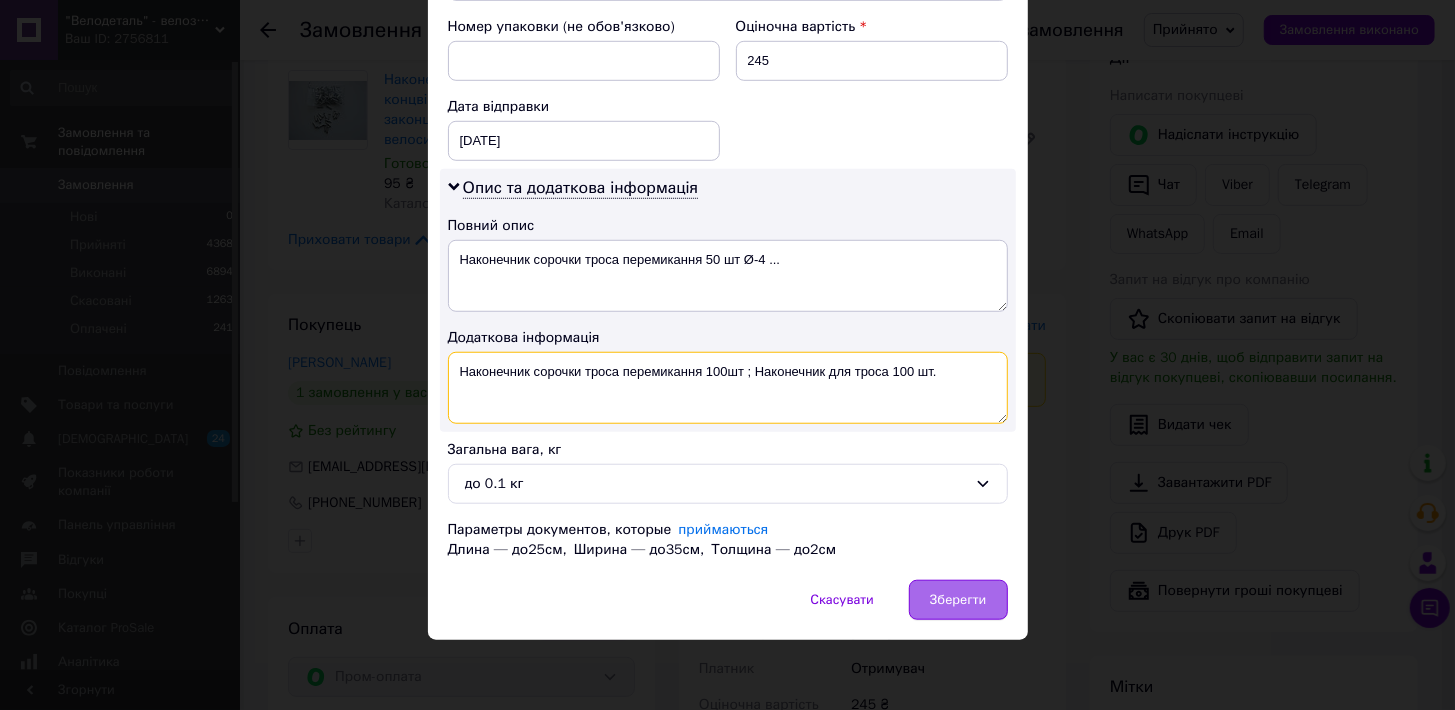 type on "Наконечник сорочки троса перемикання 100шт ; Наконечник для троса 100 шт." 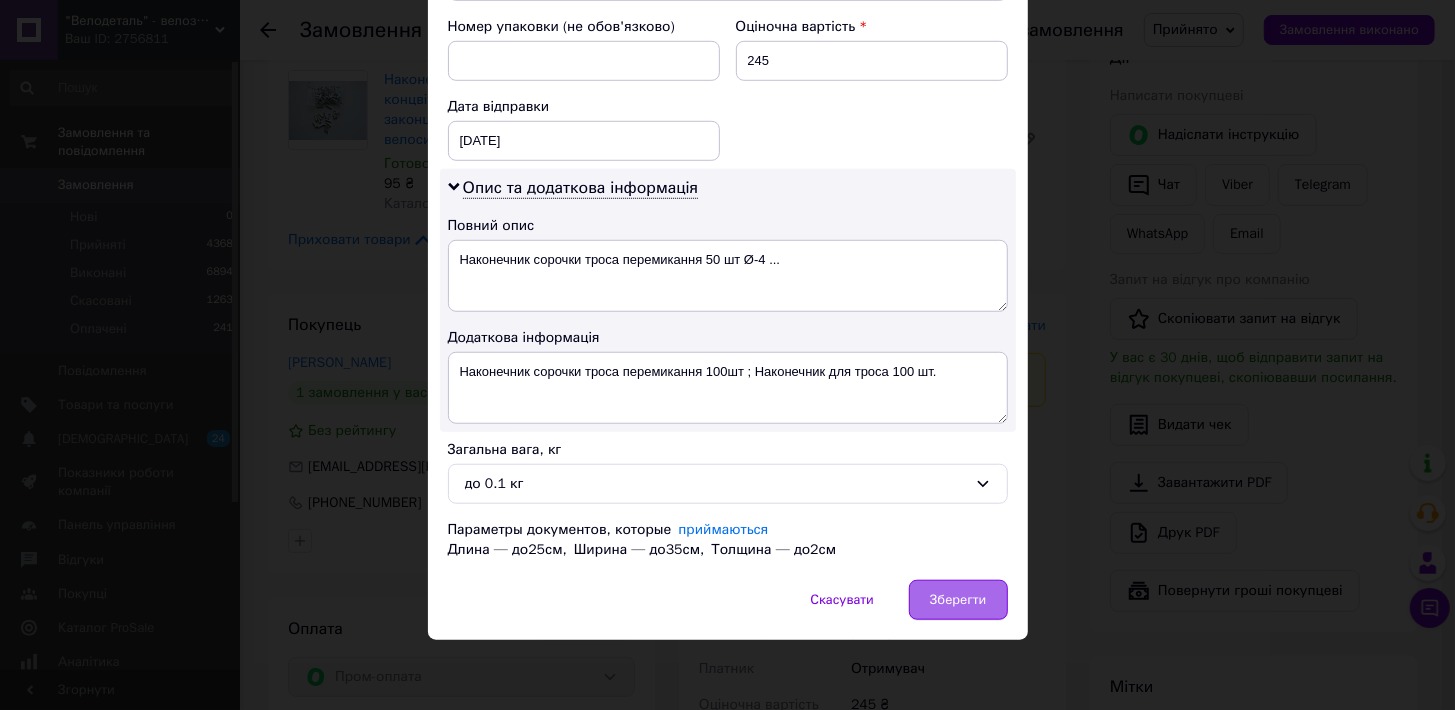 click on "Зберегти" at bounding box center (958, 600) 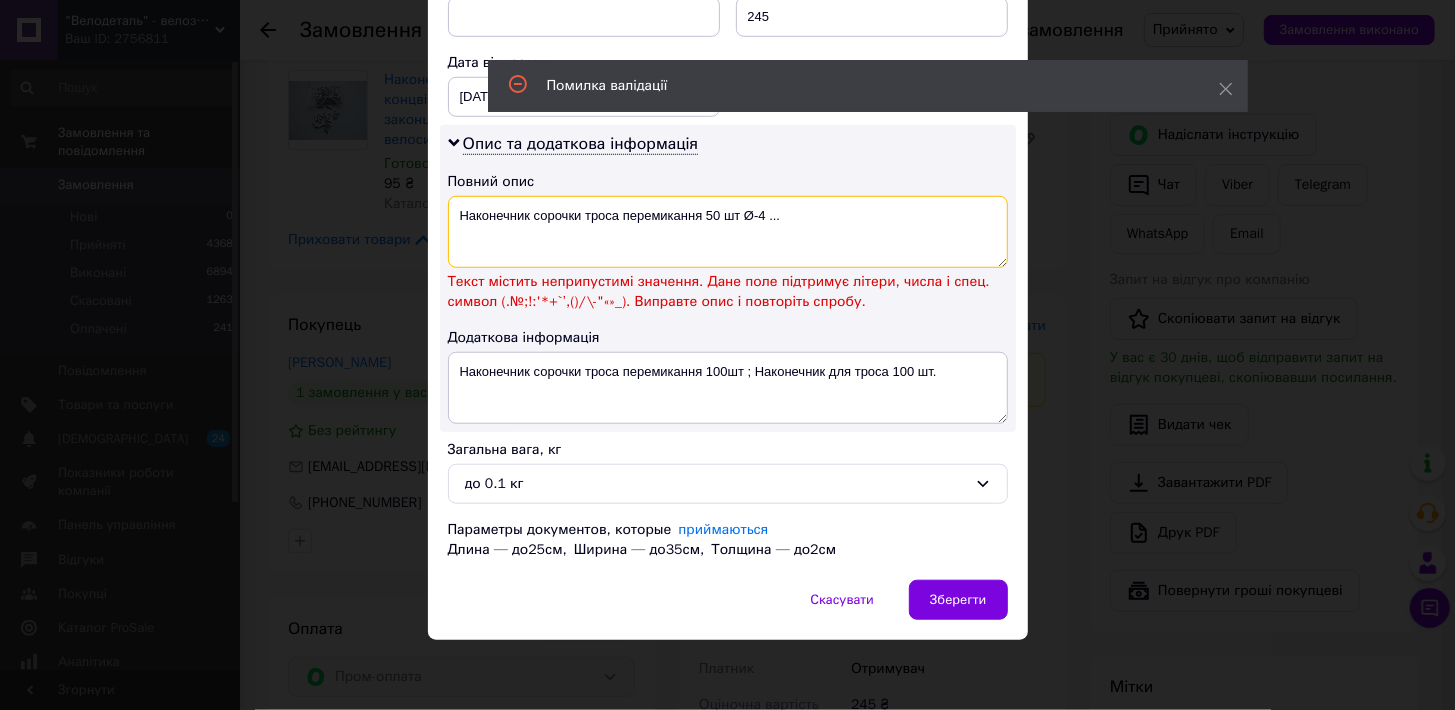 click on "Наконечник сорочки троса перемикання 50 шт Ø-4 ..." at bounding box center [728, 232] 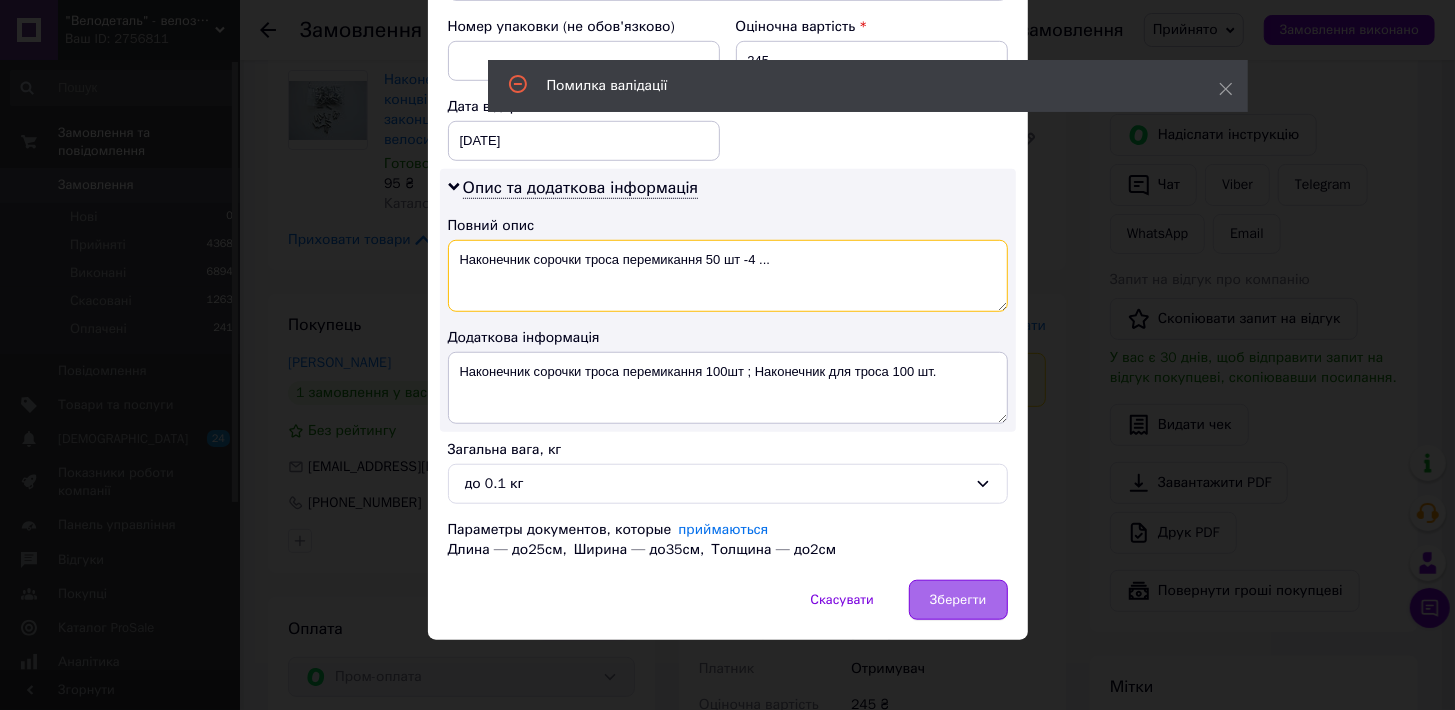 type on "Наконечник сорочки троса перемикання 50 шт -4 ..." 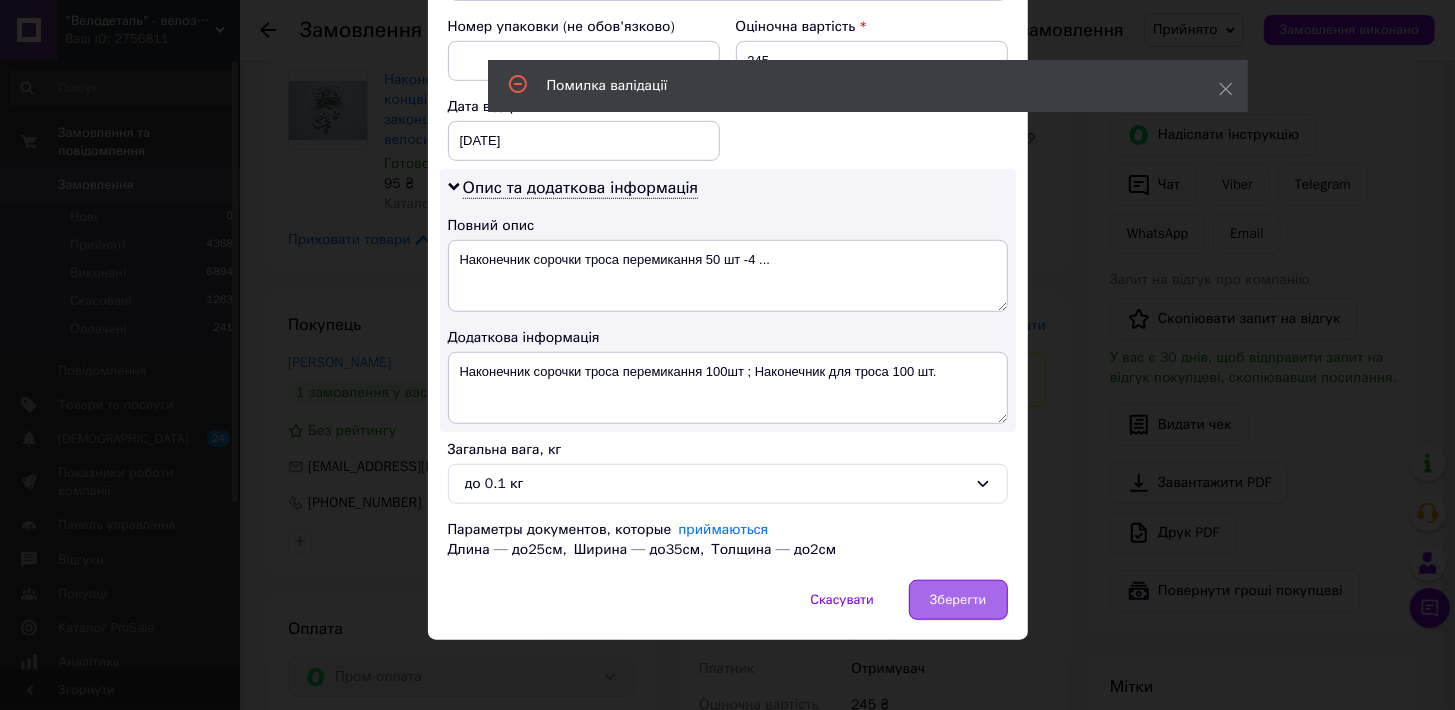 click on "Зберегти" at bounding box center (958, 600) 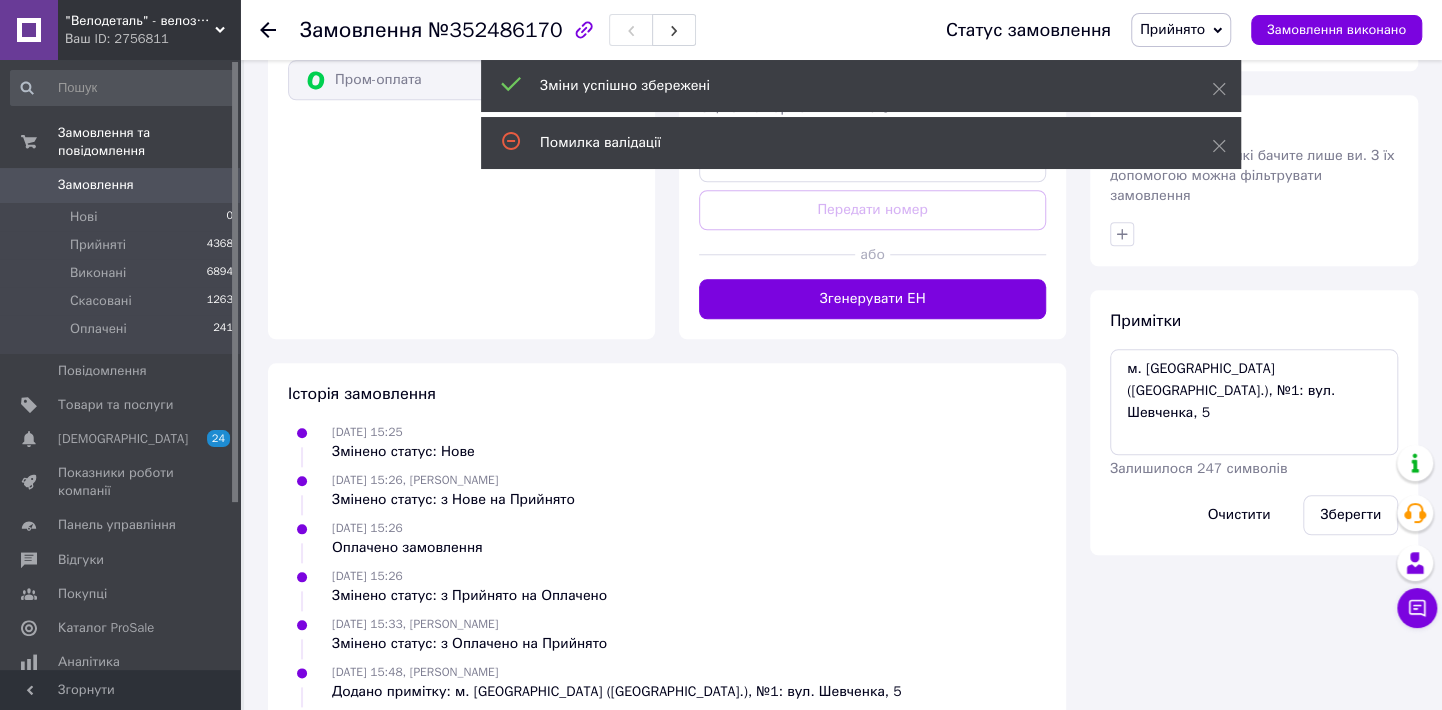 scroll, scrollTop: 999, scrollLeft: 0, axis: vertical 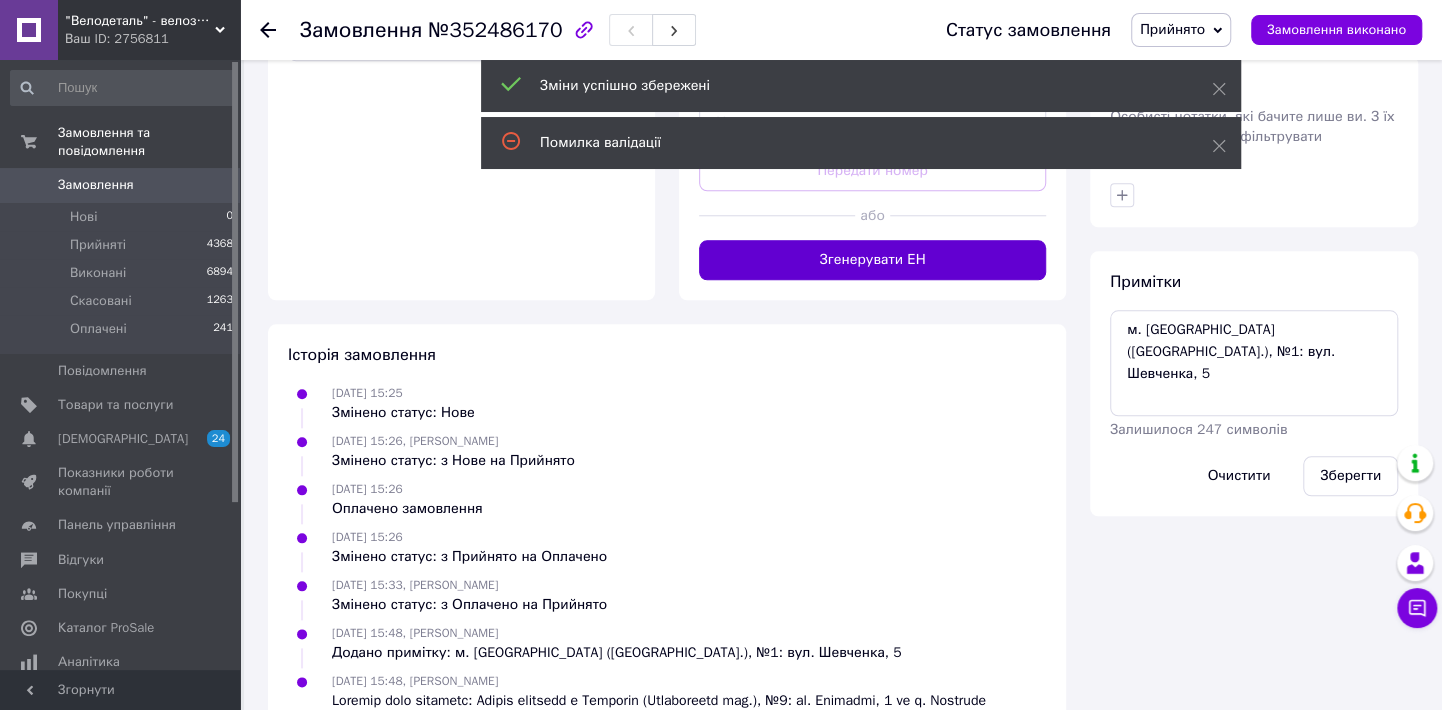 click on "Згенерувати ЕН" at bounding box center (872, 260) 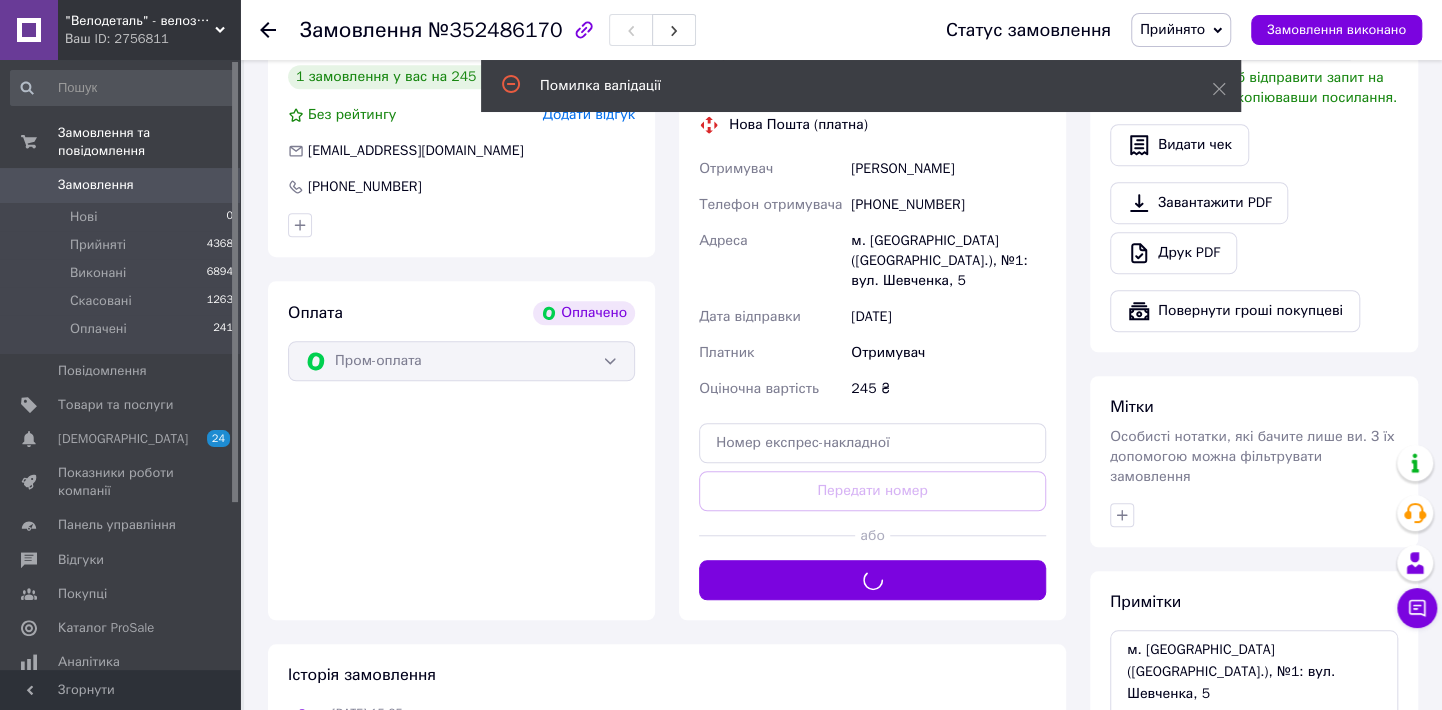 scroll, scrollTop: 909, scrollLeft: 0, axis: vertical 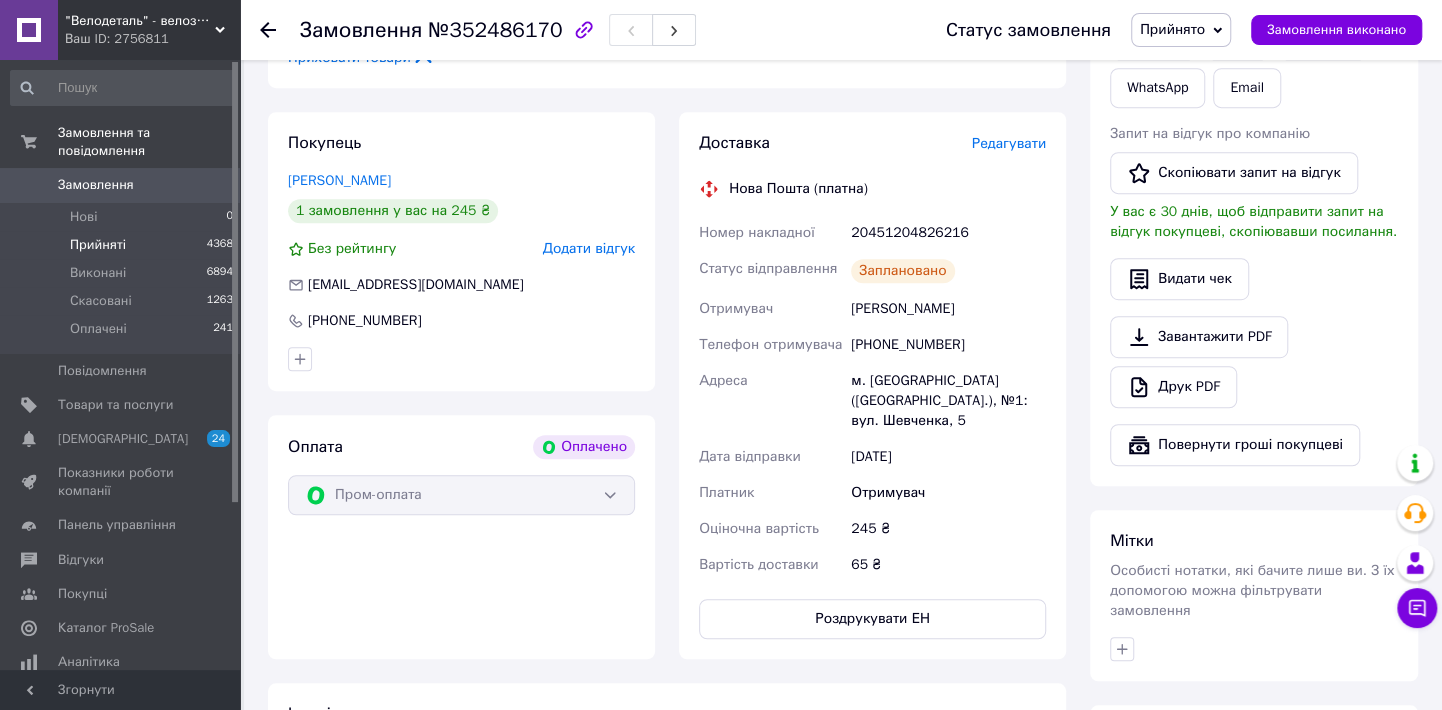 click on "Прийняті" at bounding box center (98, 245) 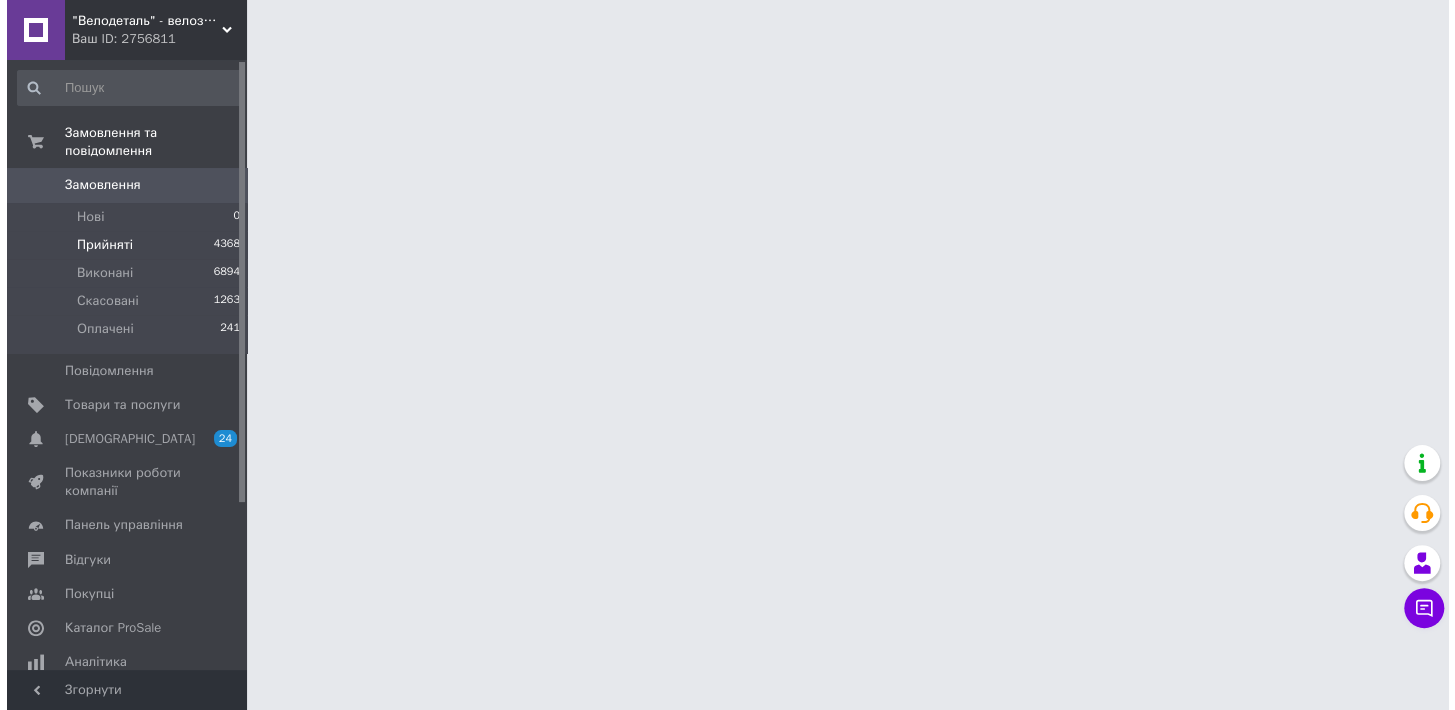 scroll, scrollTop: 0, scrollLeft: 0, axis: both 